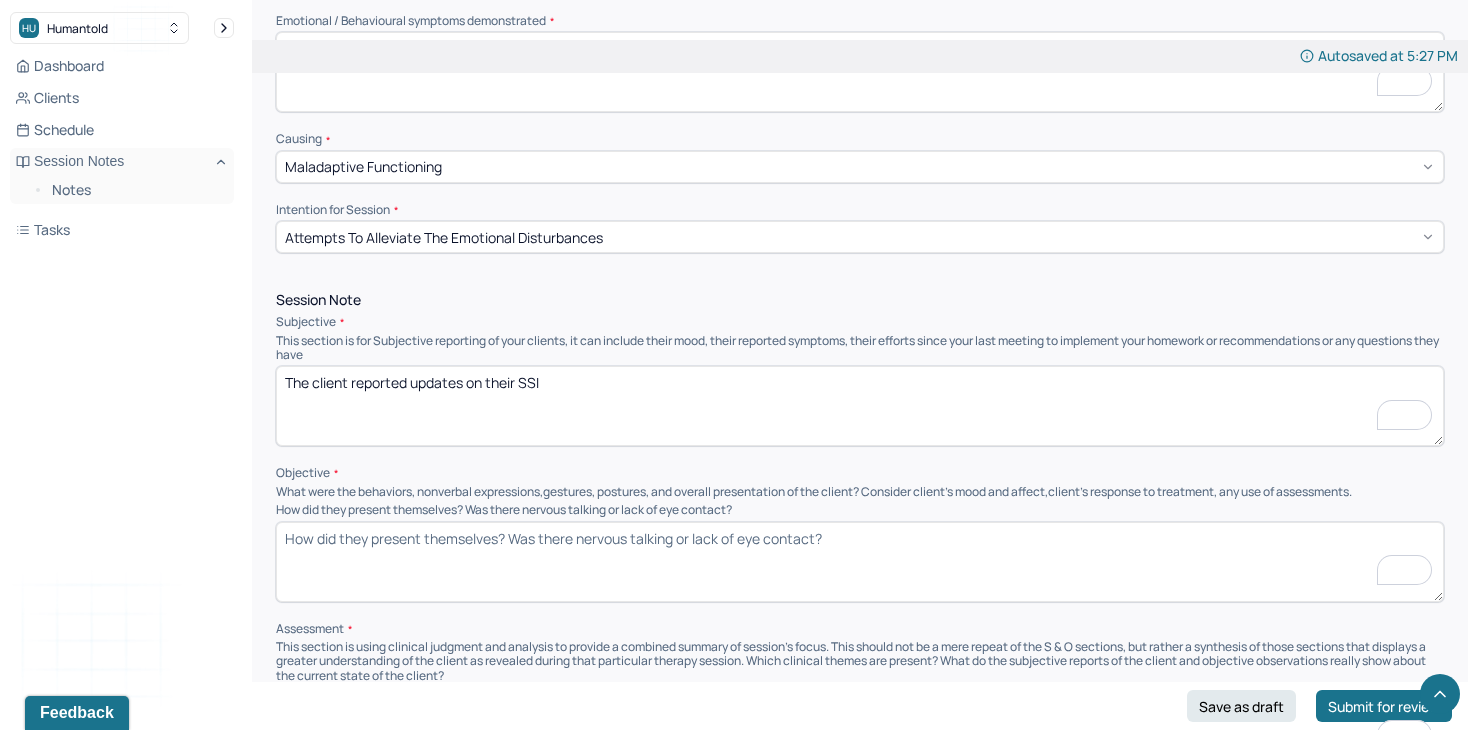 scroll, scrollTop: 0, scrollLeft: 0, axis: both 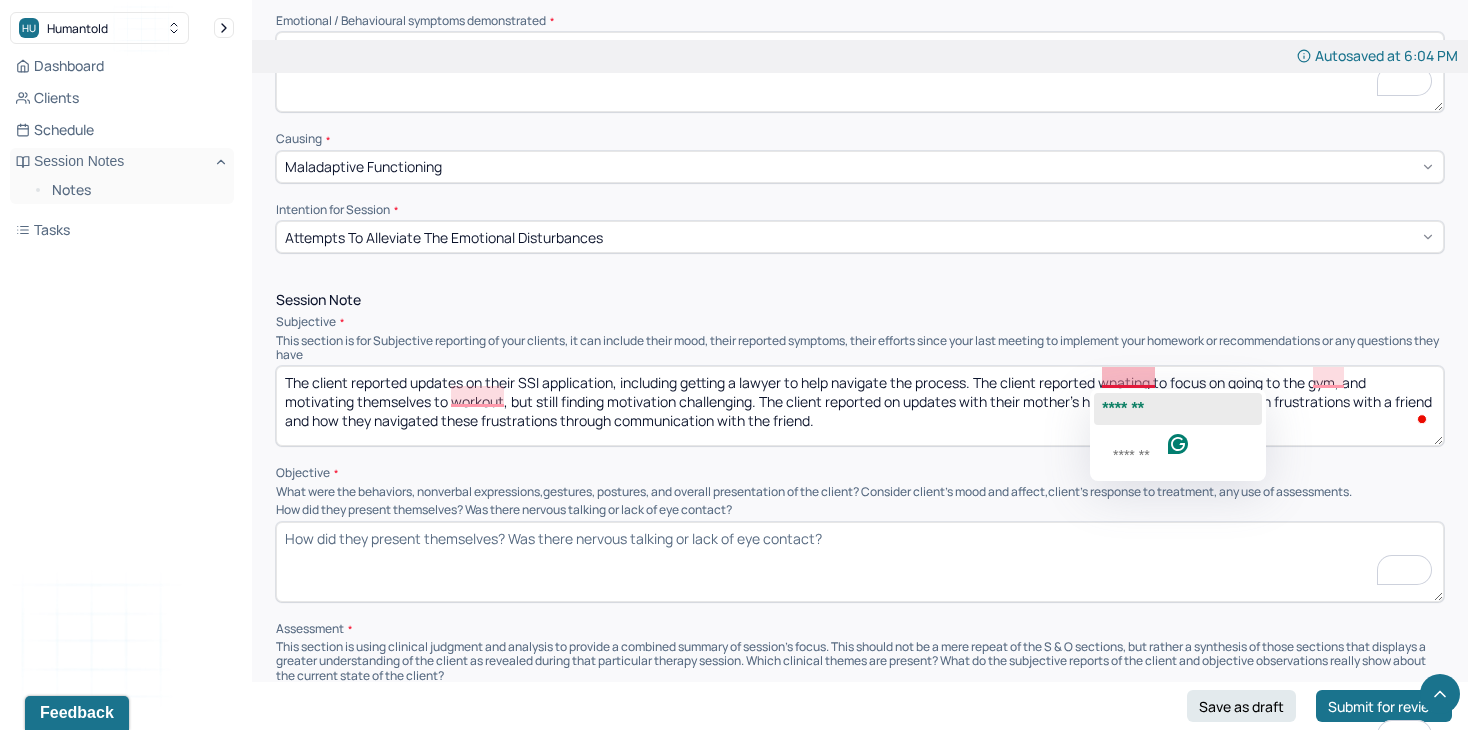 click on "*******" 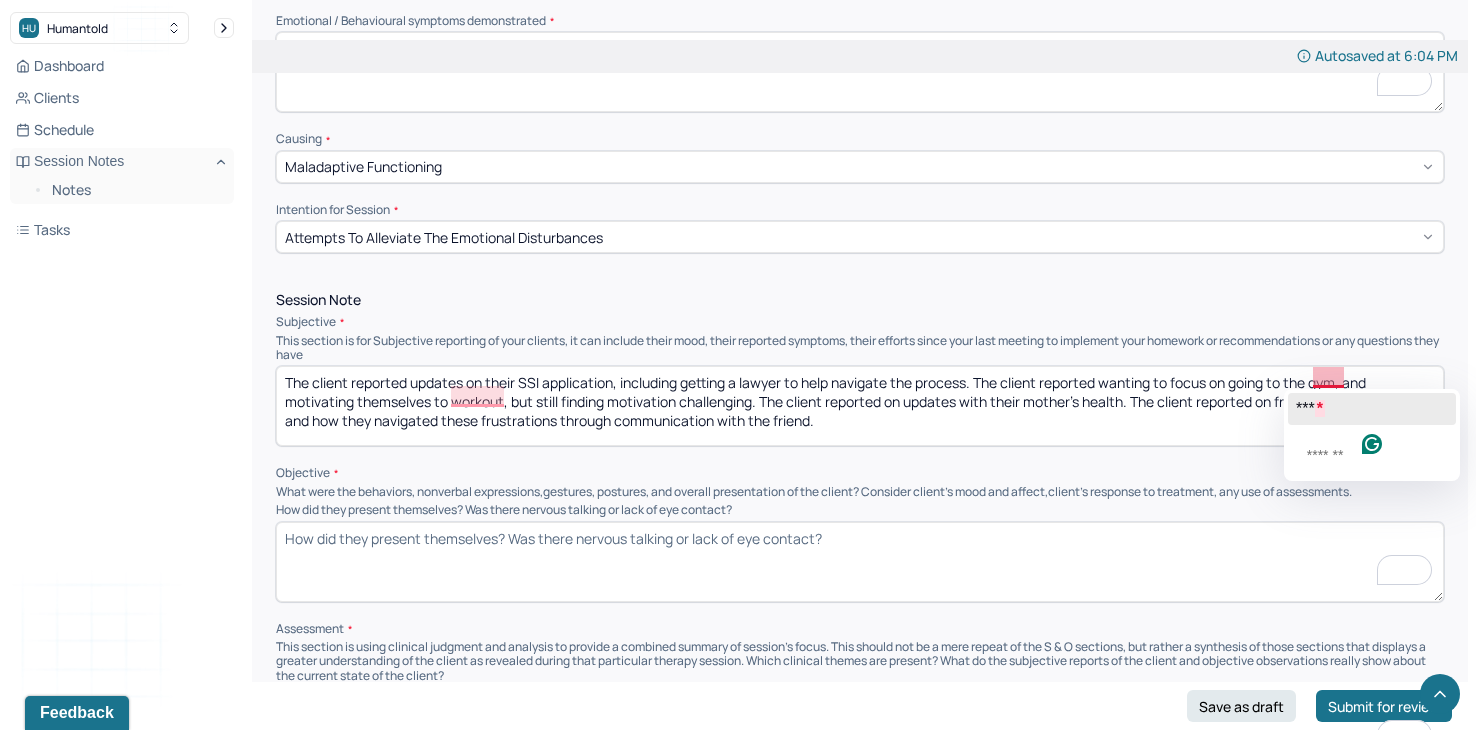 click on "***" 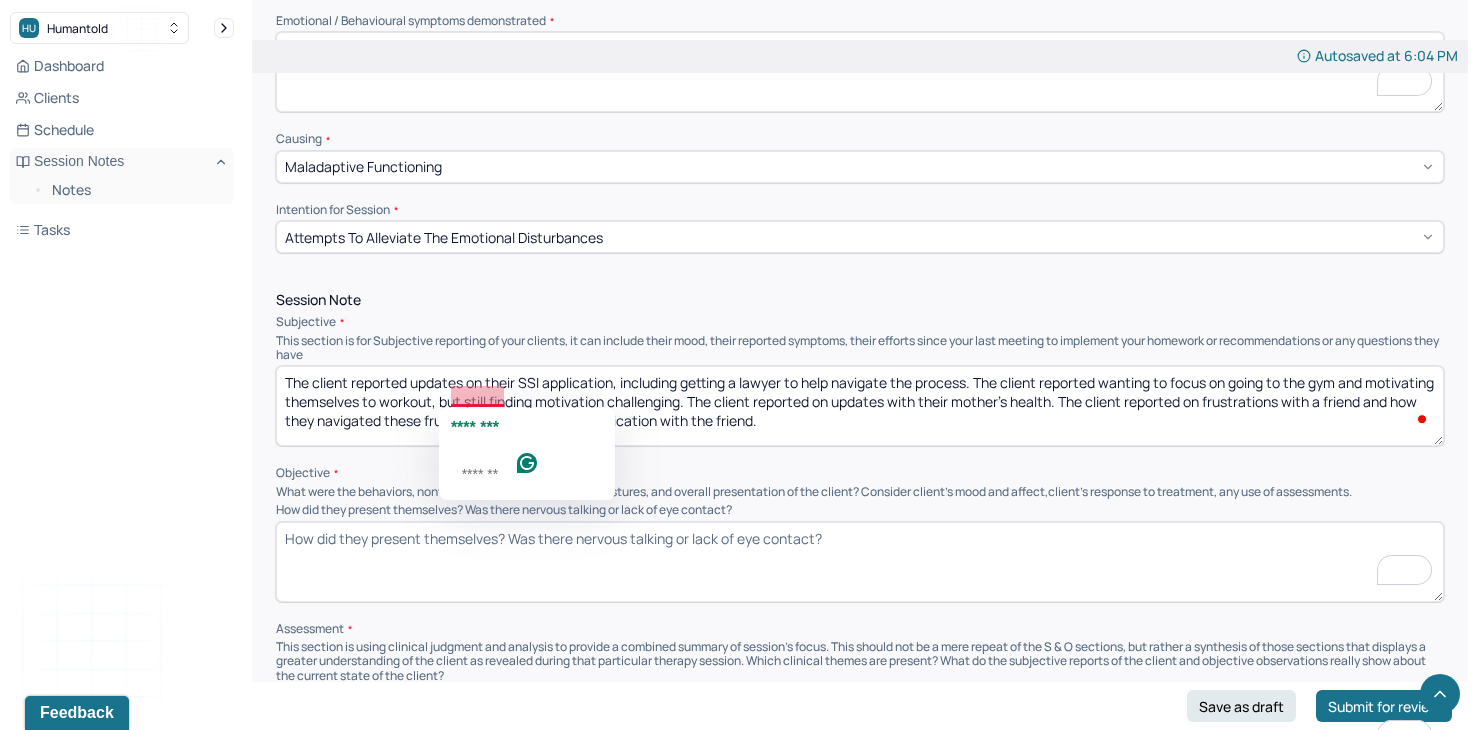 click on "********" 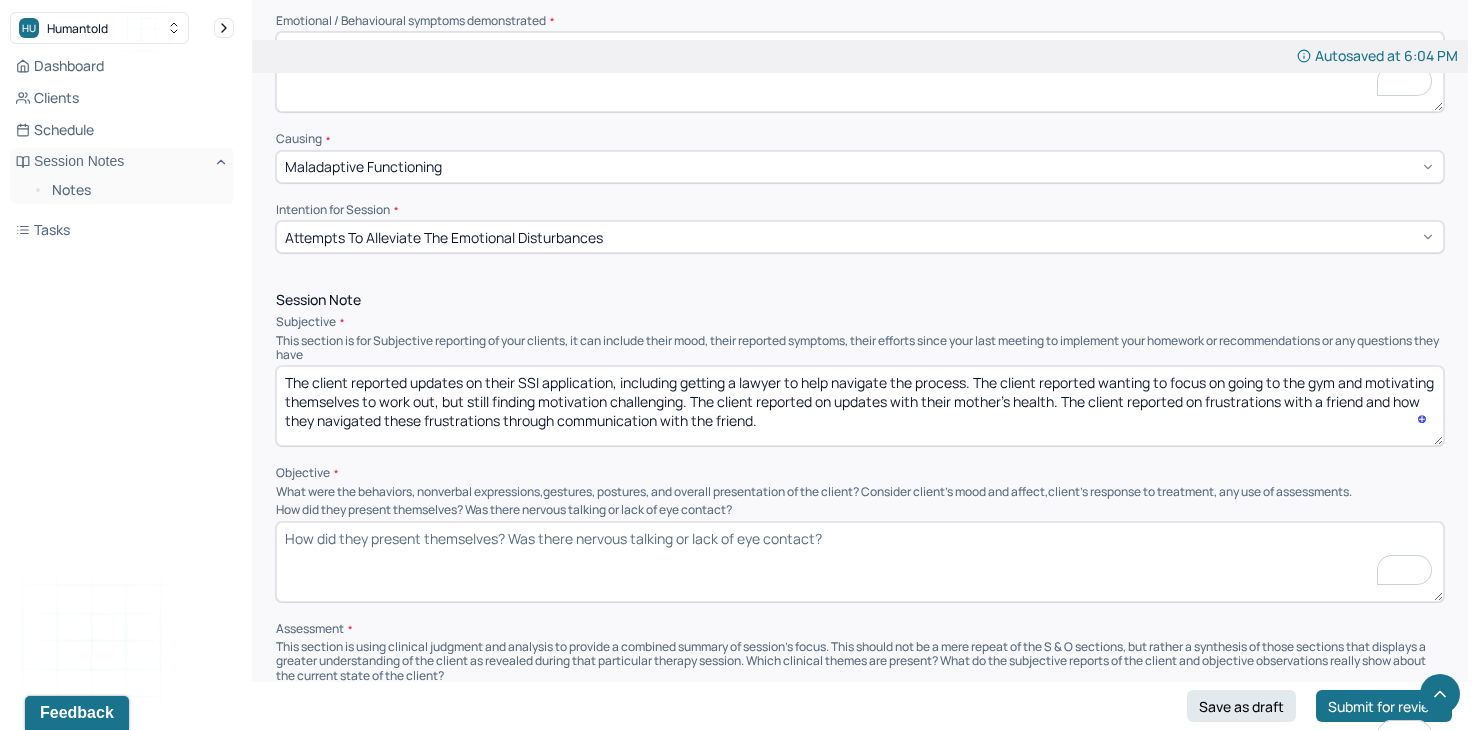 click on "The client reported updates on their SSI application, including getting a lawyer to help navigate the process. The client reported wanting to focus on going to the gym and motivating themselves to workout, but still finding motivation challenging. The client reported on updates with their mother's health. The client reported on frustrations with a friend and how they navigated these frustrations through communication with the friend." at bounding box center (860, 406) 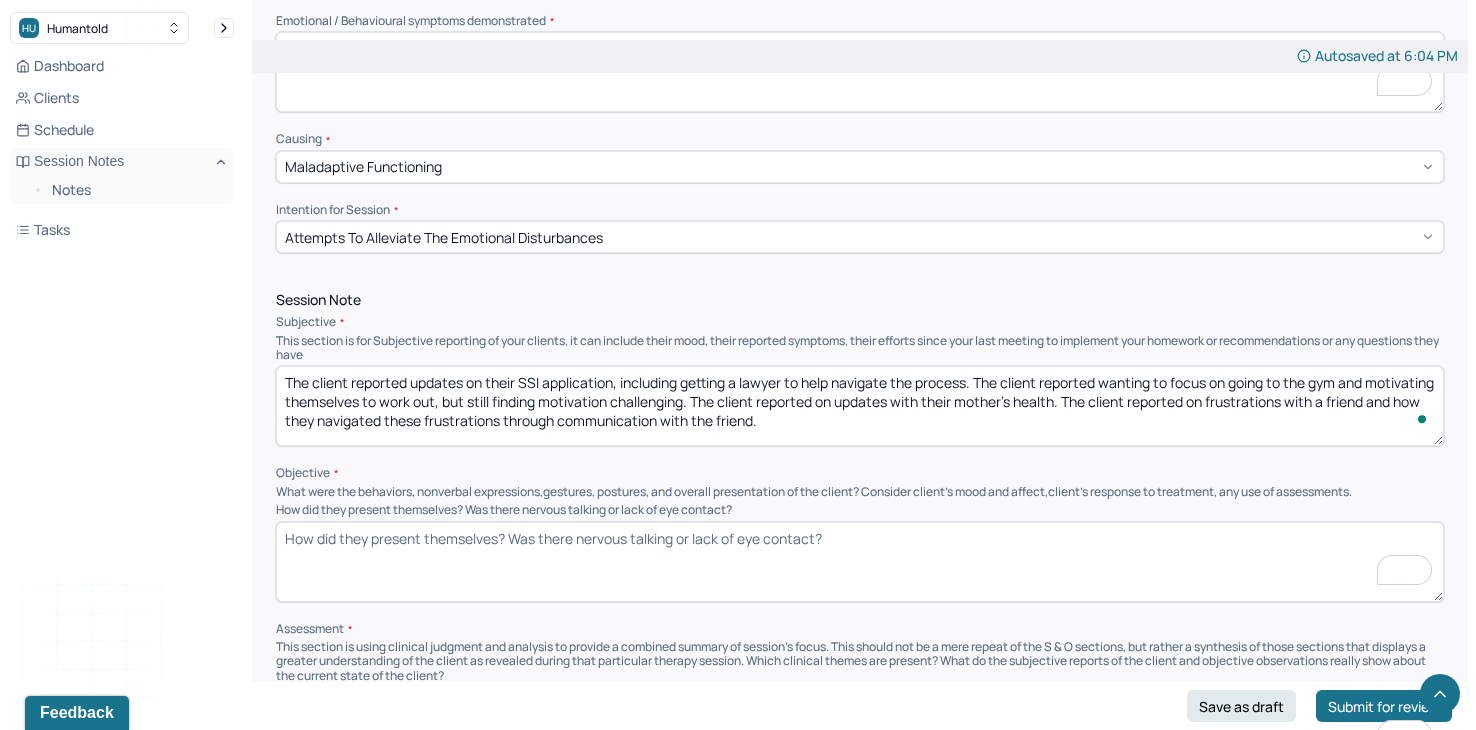 click on "The client reported updates on their SSI application, including getting a lawyer to help navigate the process. The client reported wanting to focus on going to the gym and motivating themselves to workout, but still finding motivation challenging. The client reported on updates with their mother's health. The client reported on frustrations with a friend and how they navigated these frustrations through communication with the friend." at bounding box center (860, 406) 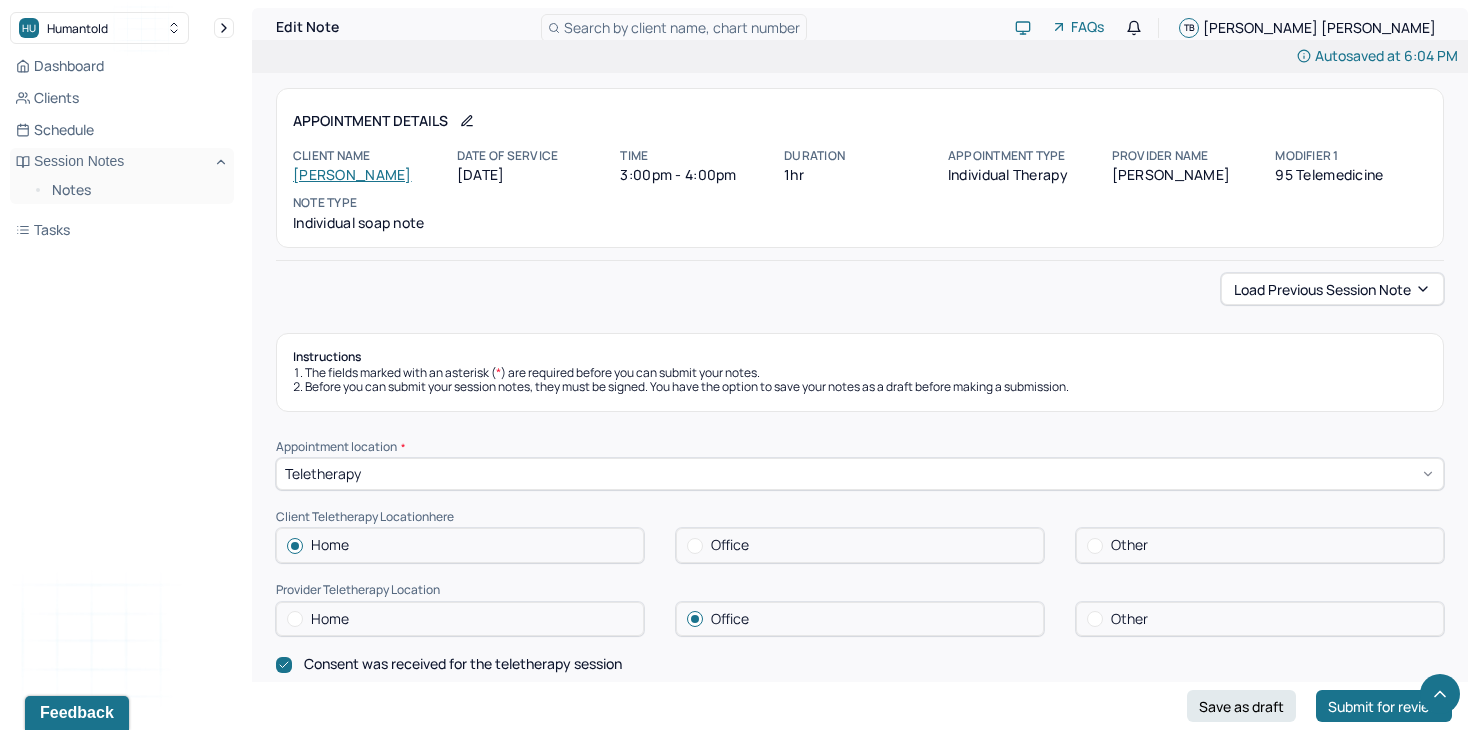 scroll, scrollTop: 934, scrollLeft: 0, axis: vertical 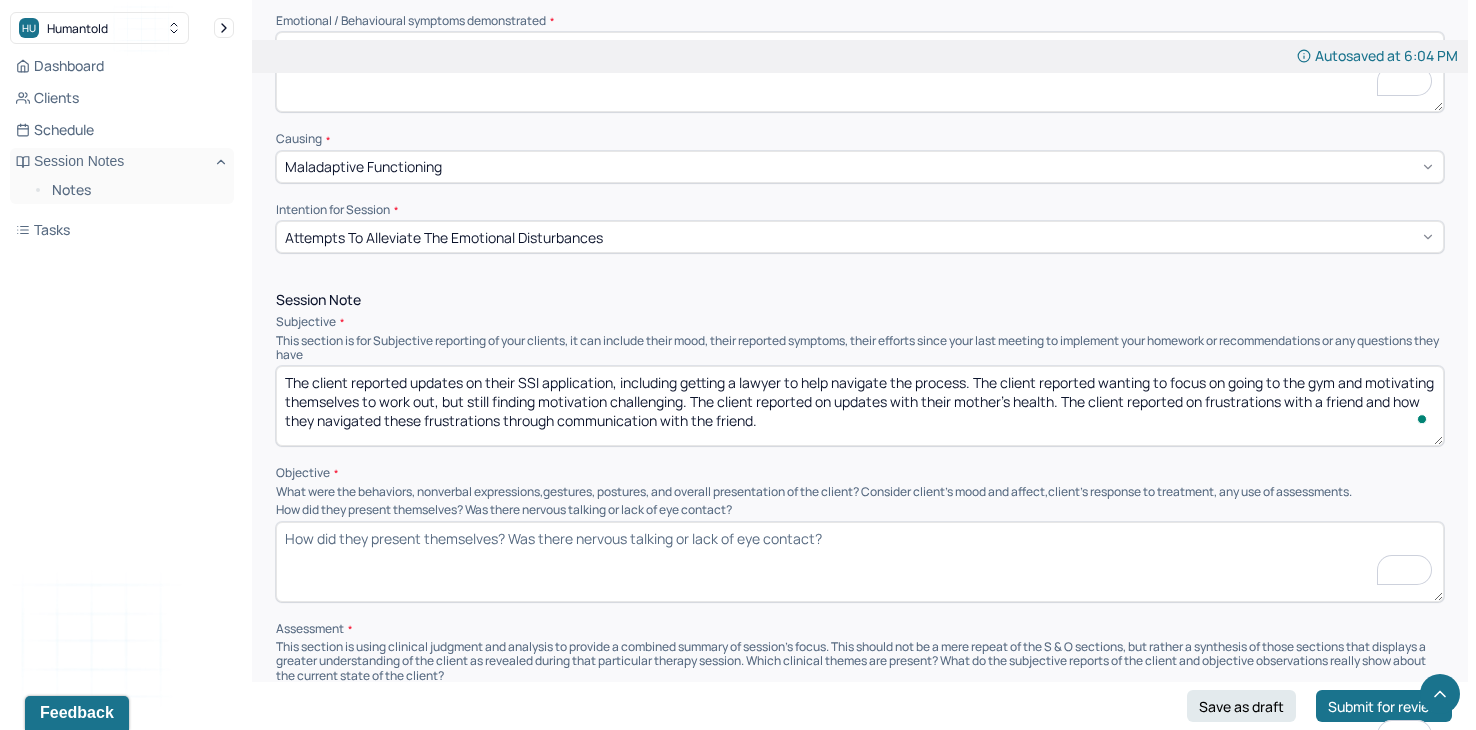 click on "How did they present themselves? Was there nervous talking or lack of eye contact?" at bounding box center [860, 562] 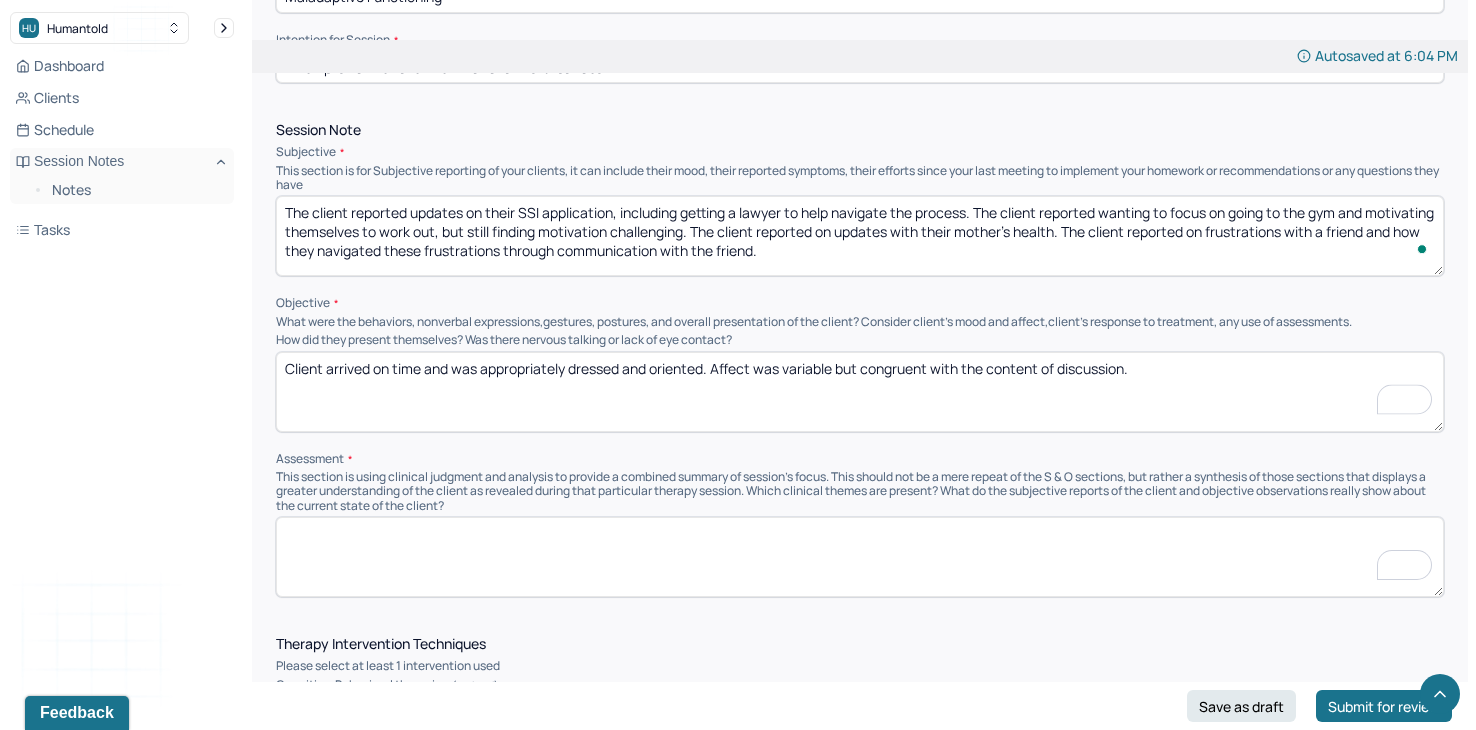 scroll, scrollTop: 1106, scrollLeft: 0, axis: vertical 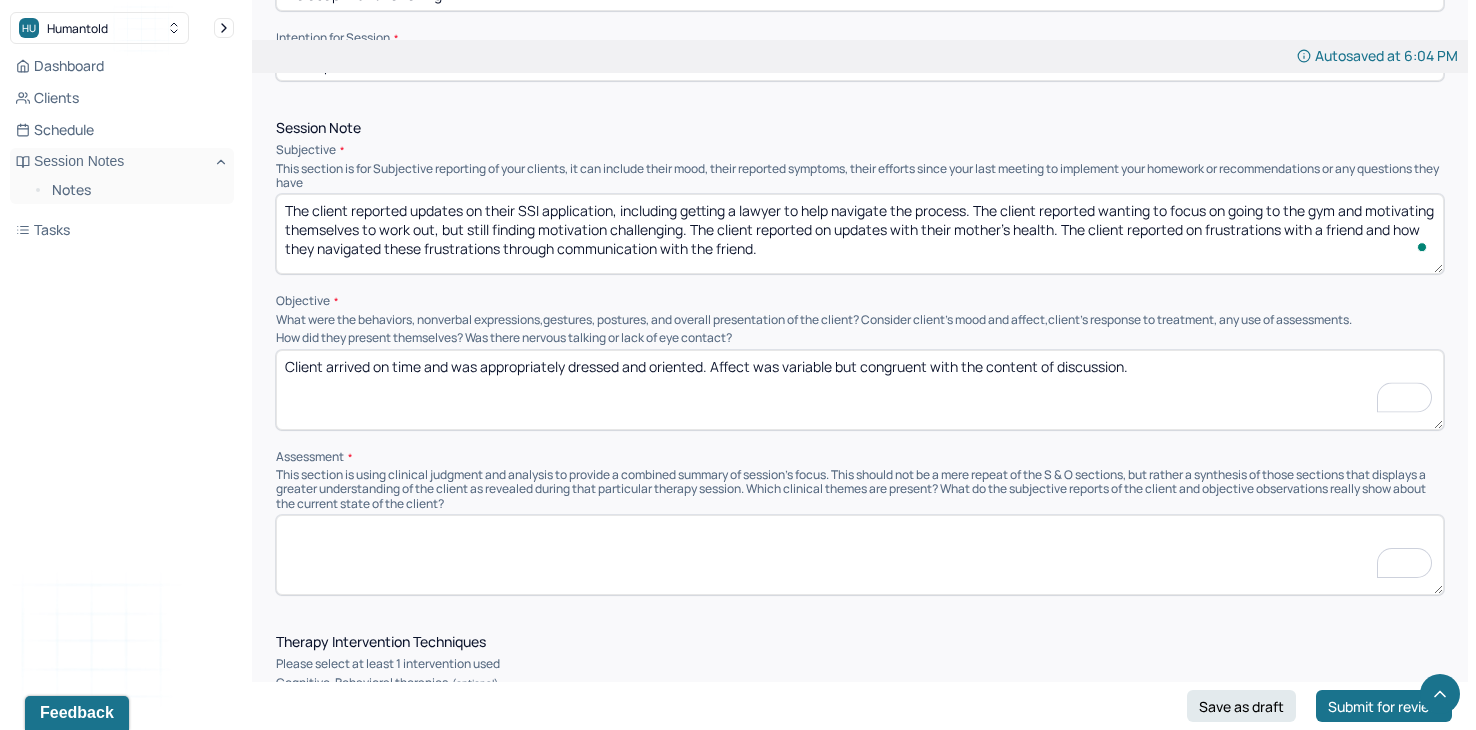 type on "Client arrived on time and was appropriately dressed and oriented. Affect was variable but congruent with the content of discussion." 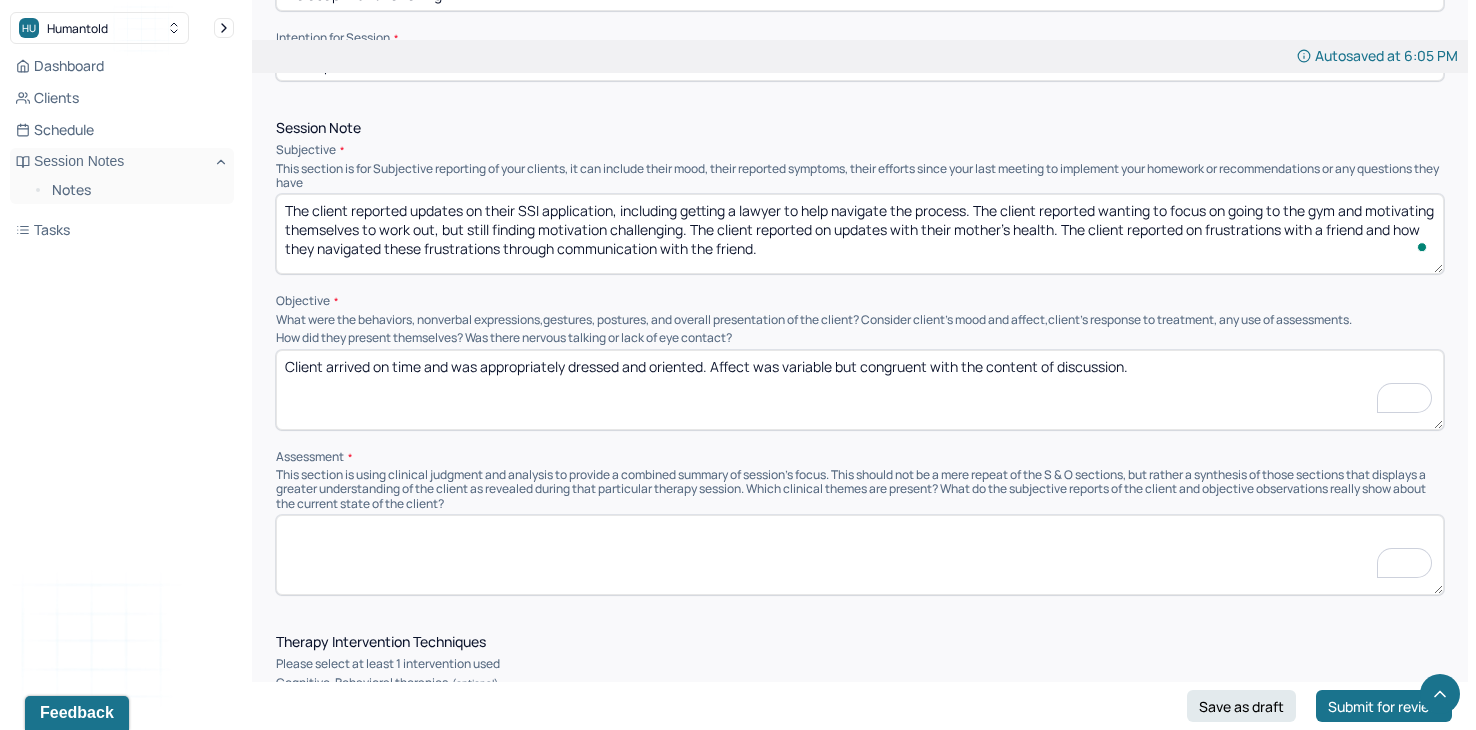 paste on "The client shared several life updates, including progress on their SSI application and securing legal assistance—indicating active problem-solving and planning. The client expressed a desire to prioritize physical health through exercise but acknowledged persistent difficulties with motivation, suggesting ongoing challenges with activation and follow-through. Updates about the client's mother’s health and frustrations with a friend were shared with emotional insight and an emphasis on communication, highlighting emotional processing and interpersonal growth. Overall, the session reflected ongoing stressors, mild emotional fatigue, and encouraging signs of resilience and self-awareness." 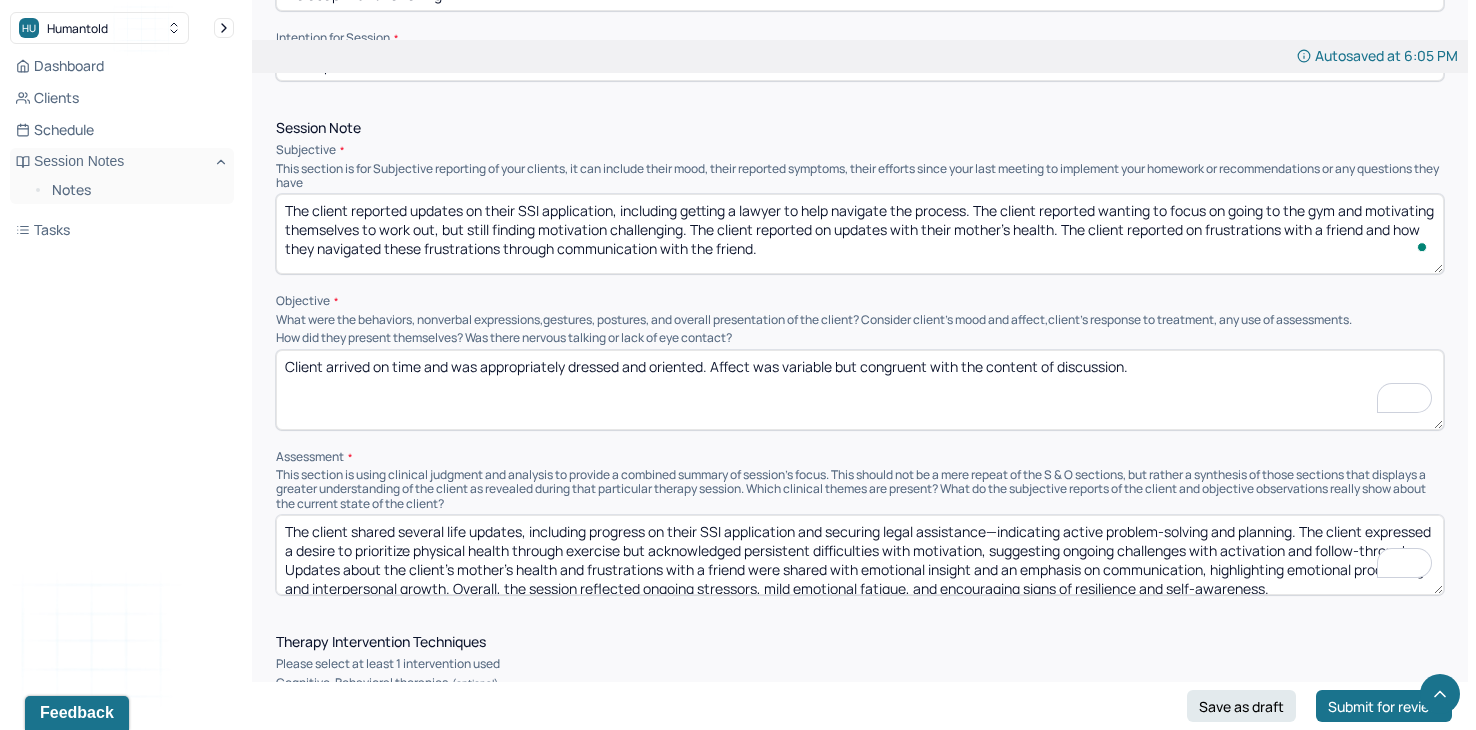 scroll, scrollTop: 3, scrollLeft: 0, axis: vertical 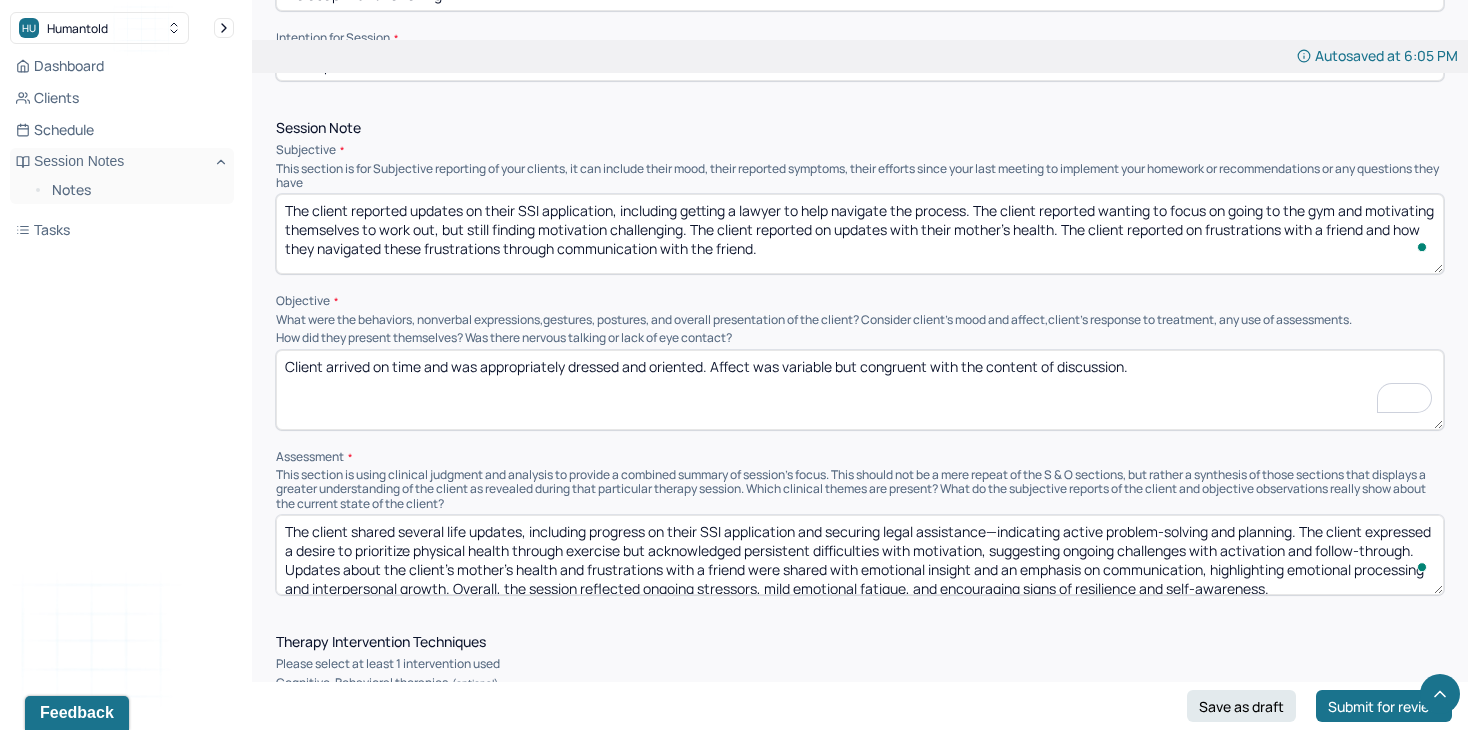 drag, startPoint x: 1304, startPoint y: 530, endPoint x: 993, endPoint y: 525, distance: 311.0402 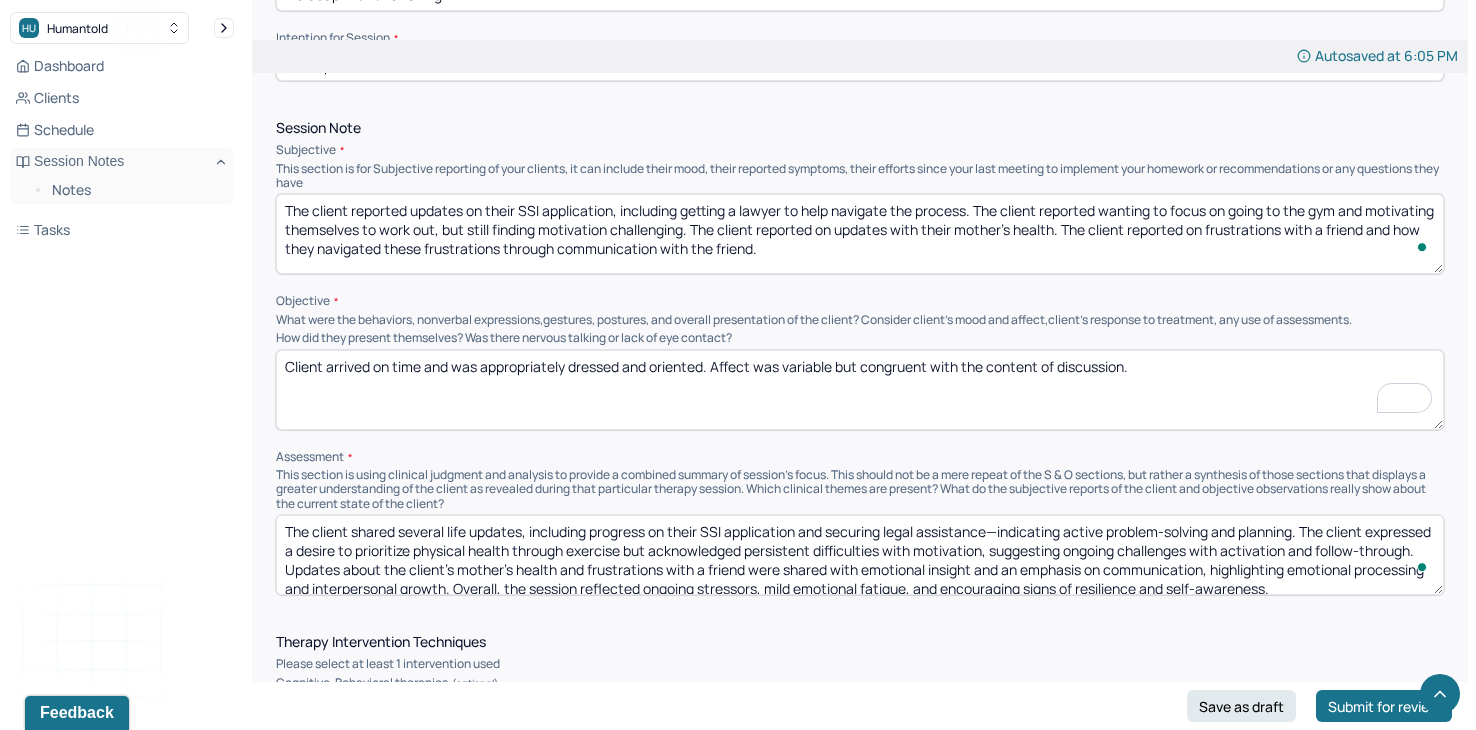 click on "The client shared several life updates, including progress on their SSI application and securing legal assistance—indicating active problem-solving and planning. The client expressed a desire to prioritize physical health through exercise but acknowledged persistent difficulties with motivation, suggesting ongoing challenges with activation and follow-through. Updates about the client's mother’s health and frustrations with a friend were shared with emotional insight and an emphasis on communication, highlighting emotional processing and interpersonal growth. Overall, the session reflected ongoing stressors, mild emotional fatigue, and encouraging signs of resilience and self-awareness." at bounding box center (860, 555) 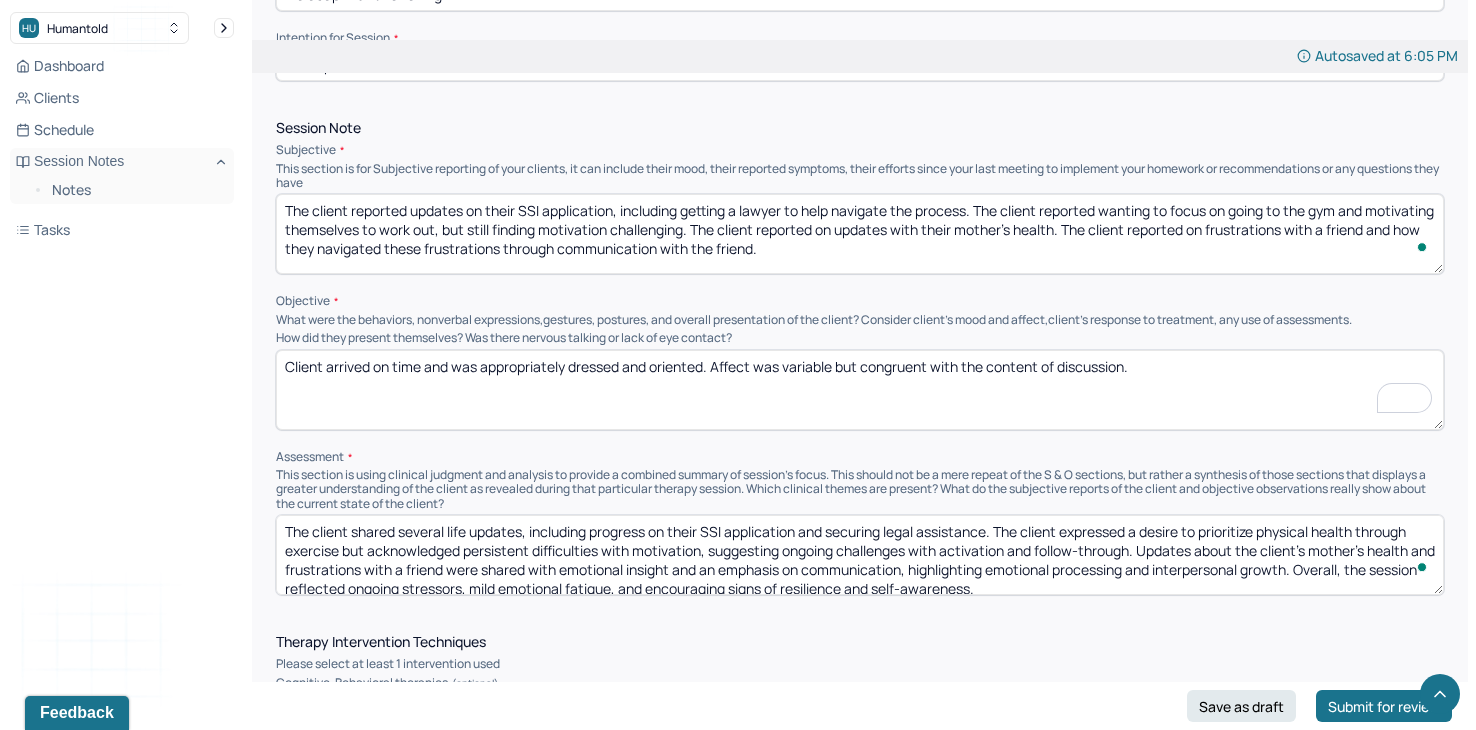click on "The client shared several life updates, including progress on their SSI application and securing legal assistance.. The client expressed a desire to prioritize physical health through exercise but acknowledged persistent difficulties with motivation, suggesting ongoing challenges with activation and follow-through. Updates about the client's mother’s health and frustrations with a friend were shared with emotional insight and an emphasis on communication, highlighting emotional processing and interpersonal growth. Overall, the session reflected ongoing stressors, mild emotional fatigue, and encouraging signs of resilience and self-awareness." at bounding box center (860, 555) 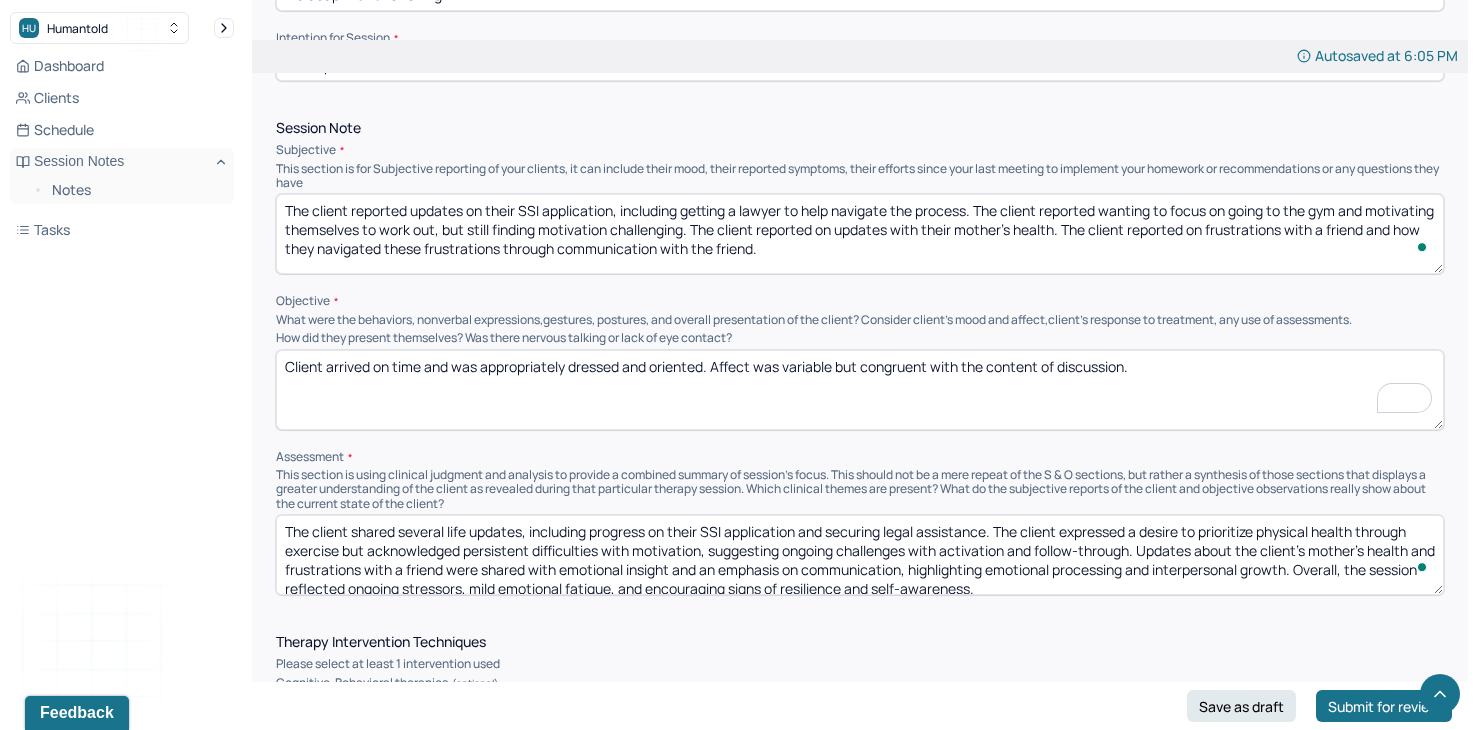 scroll, scrollTop: 3, scrollLeft: 0, axis: vertical 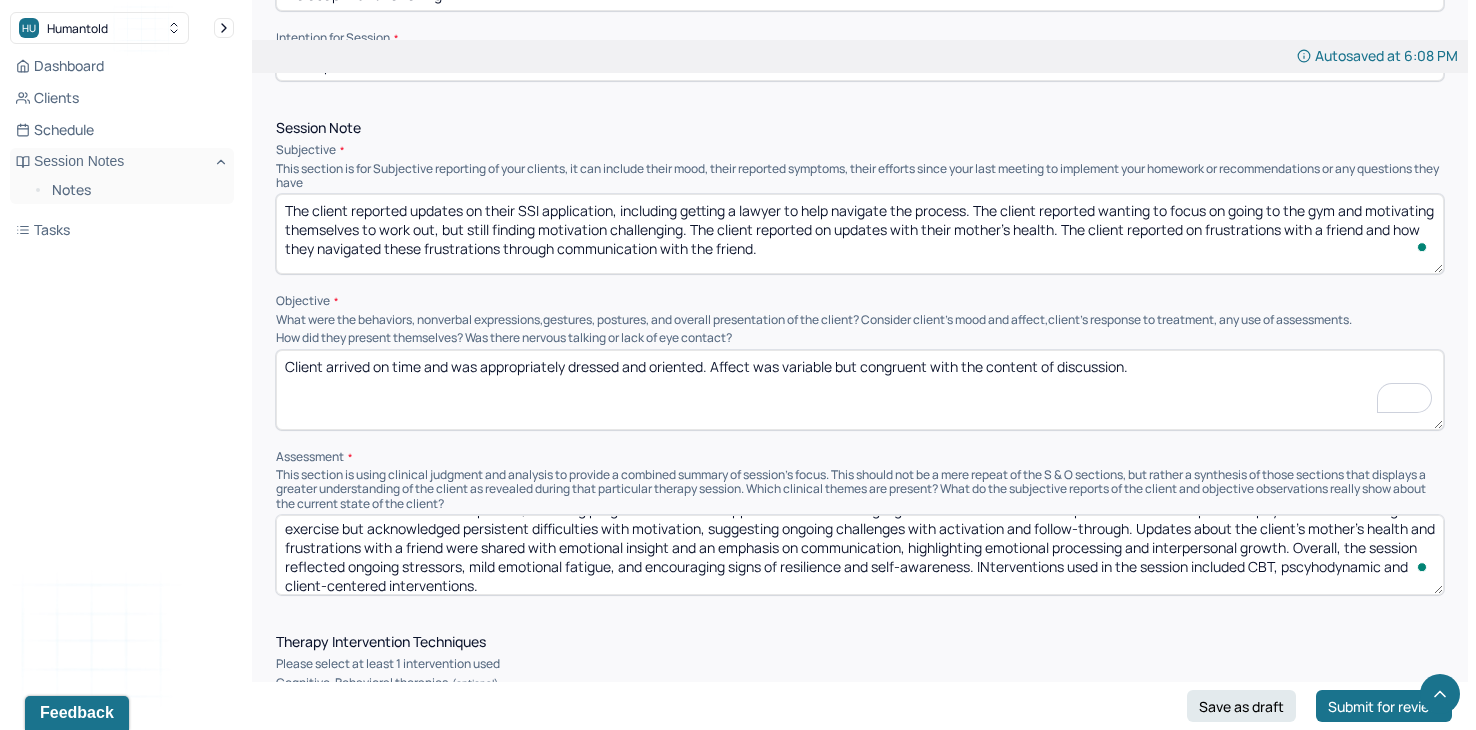 click on "The client shared several life updates, including progress on their SSI application and securing legal assistance. The client expressed a desire to prioritize physical health through exercise but acknowledged persistent difficulties with motivation, suggesting ongoing challenges with activation and follow-through. Updates about the client's mother’s health and frustrations with a friend were shared with emotional insight and an emphasis on communication, highlighting emotional processing and interpersonal growth. Overall, the session reflected ongoing stressors, mild emotional fatigue, and encouraging signs of resilience and self-awareness. INterventions used in the session included CBT, pscyhodynamic and client-centered interventions." at bounding box center (860, 555) 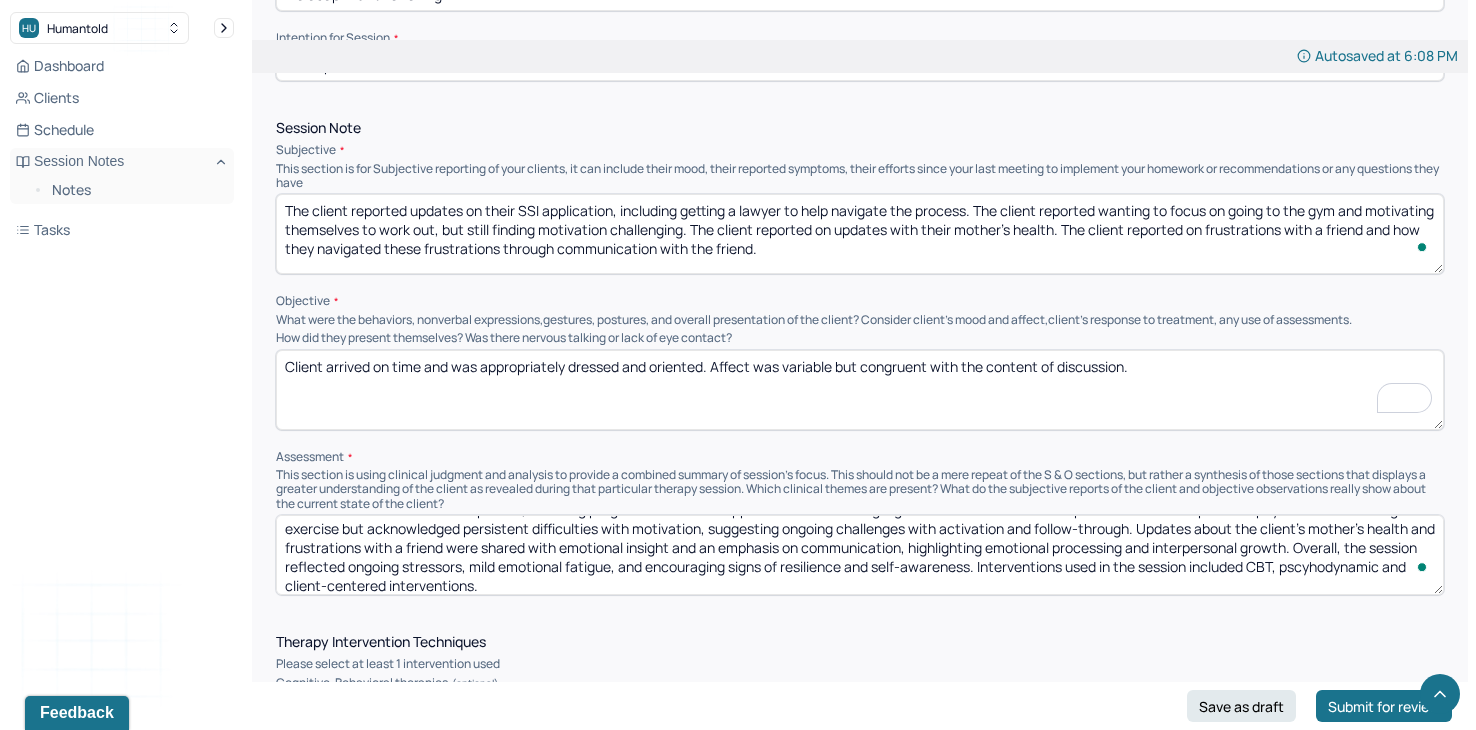 scroll, scrollTop: 28, scrollLeft: 0, axis: vertical 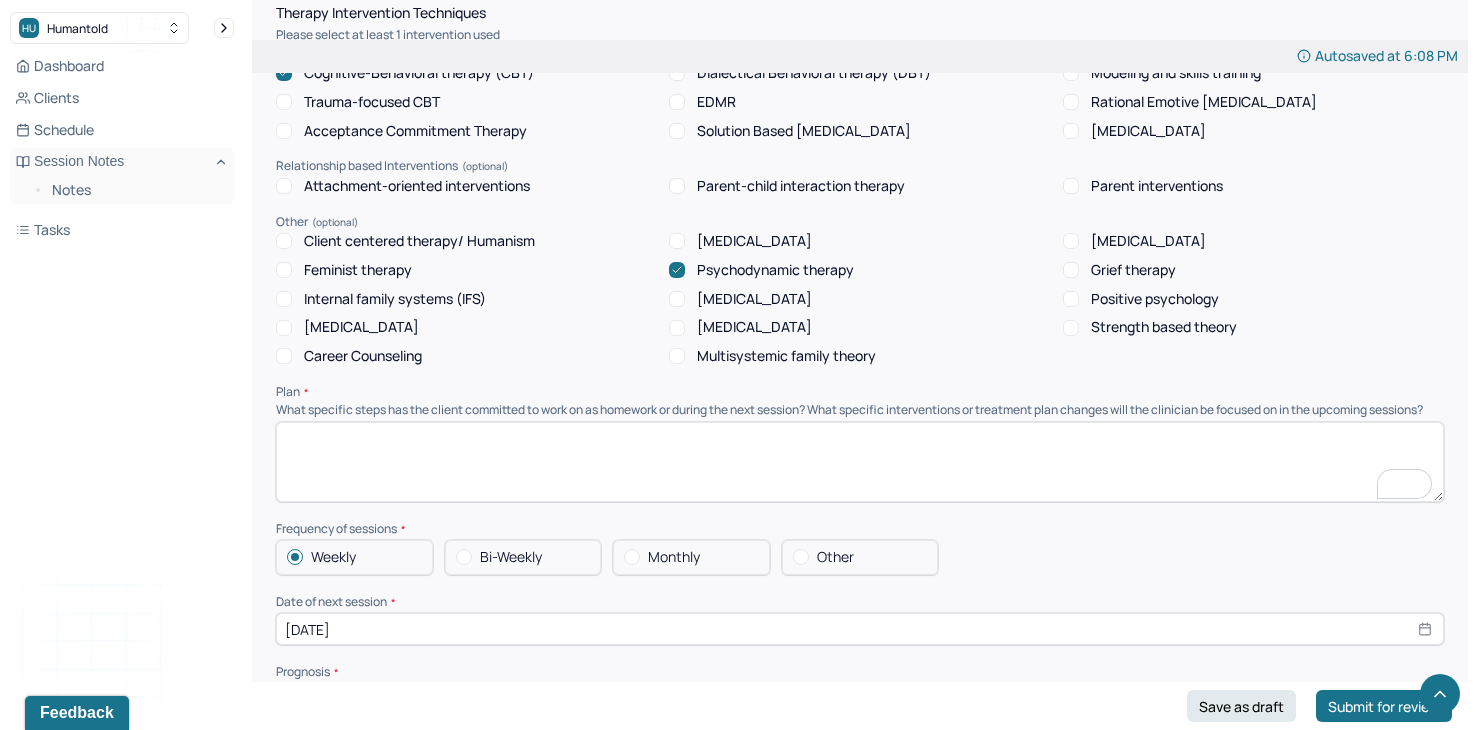type on "The client shared several life updates, including progress on their SSI application and securing legal assistance. The client expressed a desire to prioritize physical health through exercise but acknowledged persistent difficulties with motivation, suggesting ongoing challenges with activation and follow-through. Updates about the client's mother’s health and frustrations with a friend were shared with emotional insight and an emphasis on communication, highlighting emotional processing and interpersonal growth. Overall, the session reflected ongoing stressors, mild emotional fatigue, and encouraging signs of resilience and self-awareness. Interventions used in the session included CBT, pscyhodynamic and client-centered interventions." 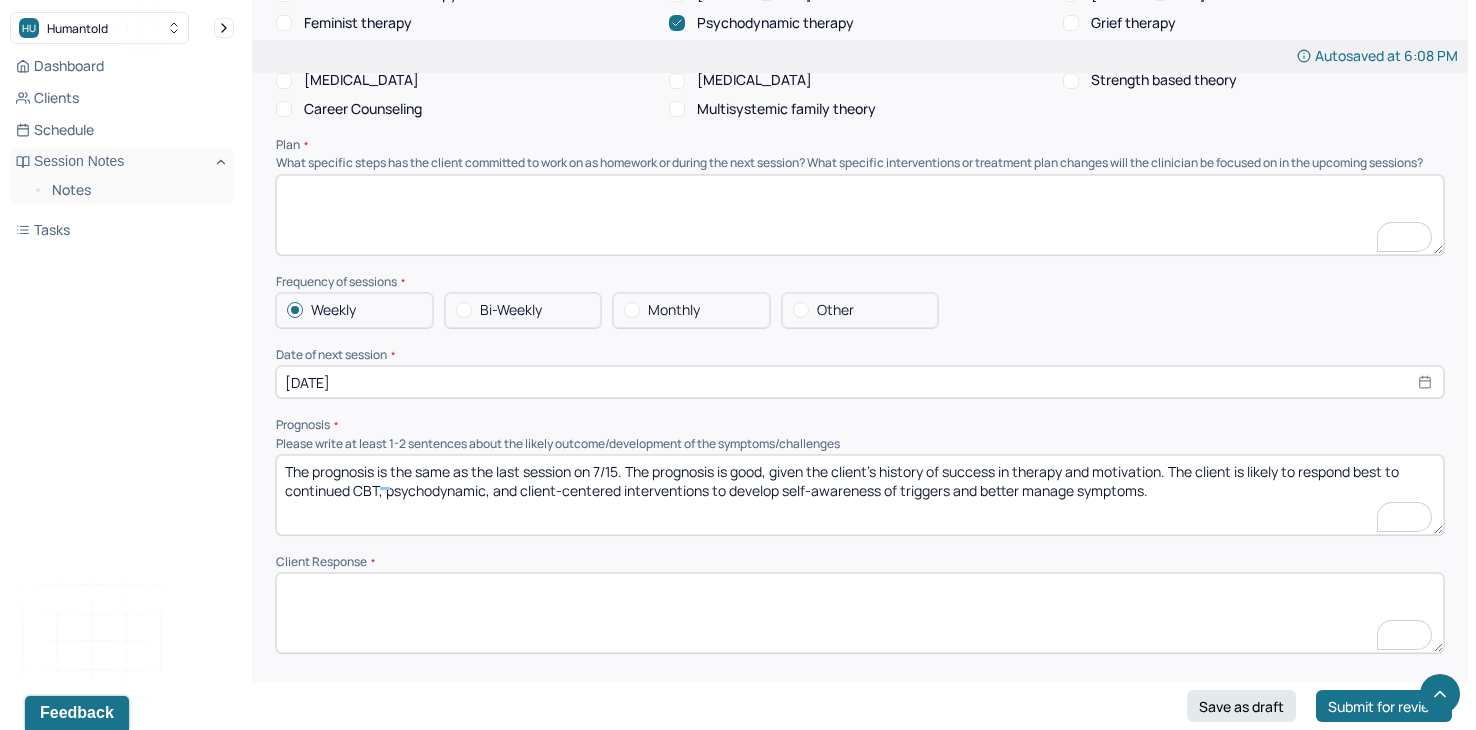 scroll, scrollTop: 1984, scrollLeft: 0, axis: vertical 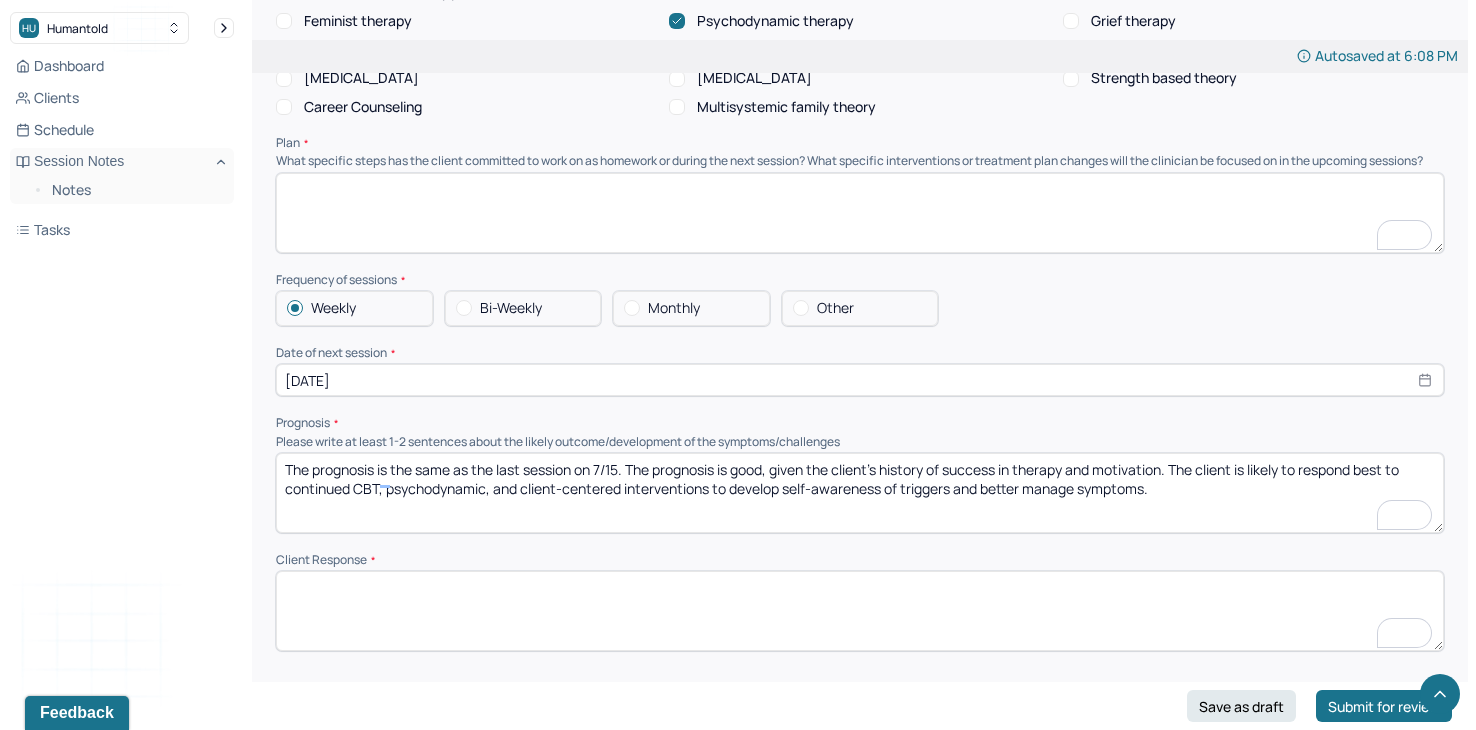 click on "[DATE]" at bounding box center [860, 380] 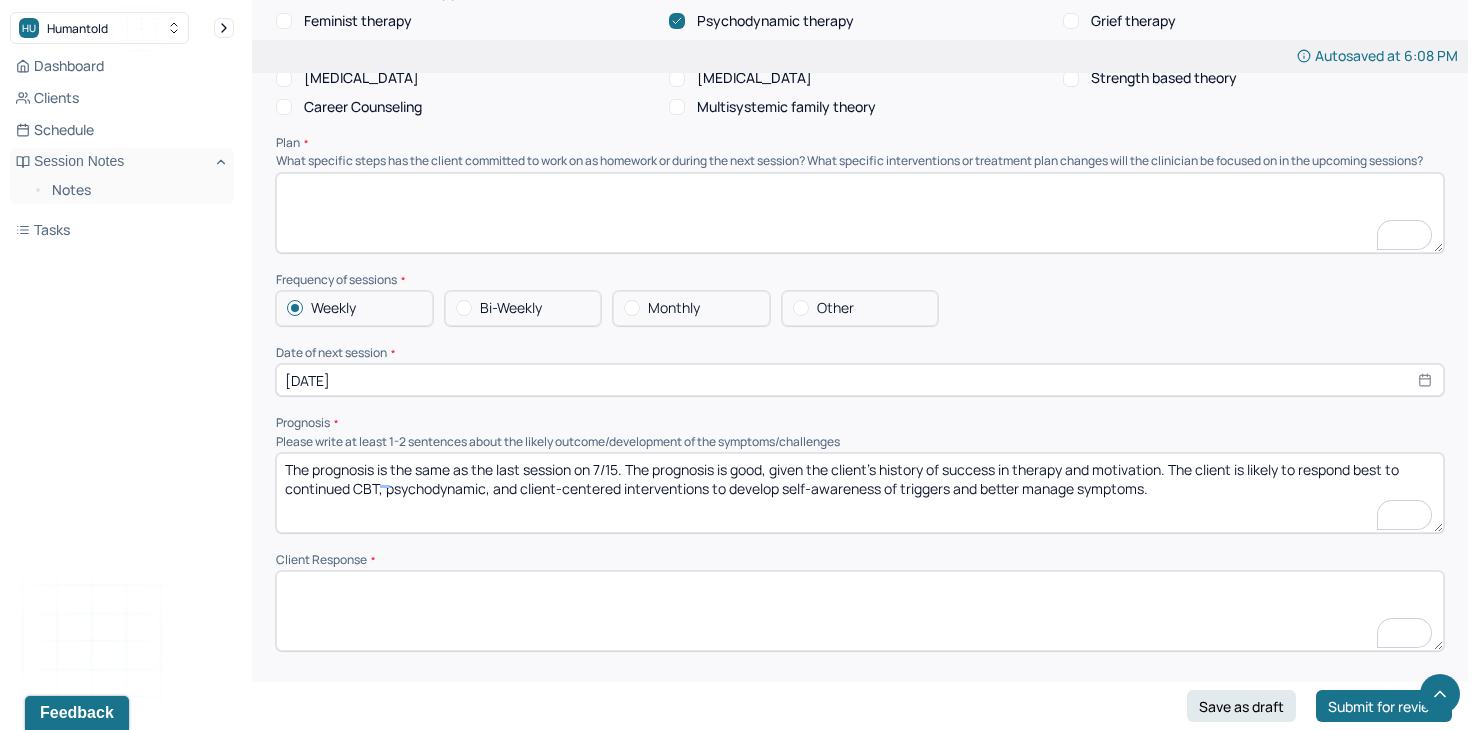 click on "Client Response" at bounding box center (860, 560) 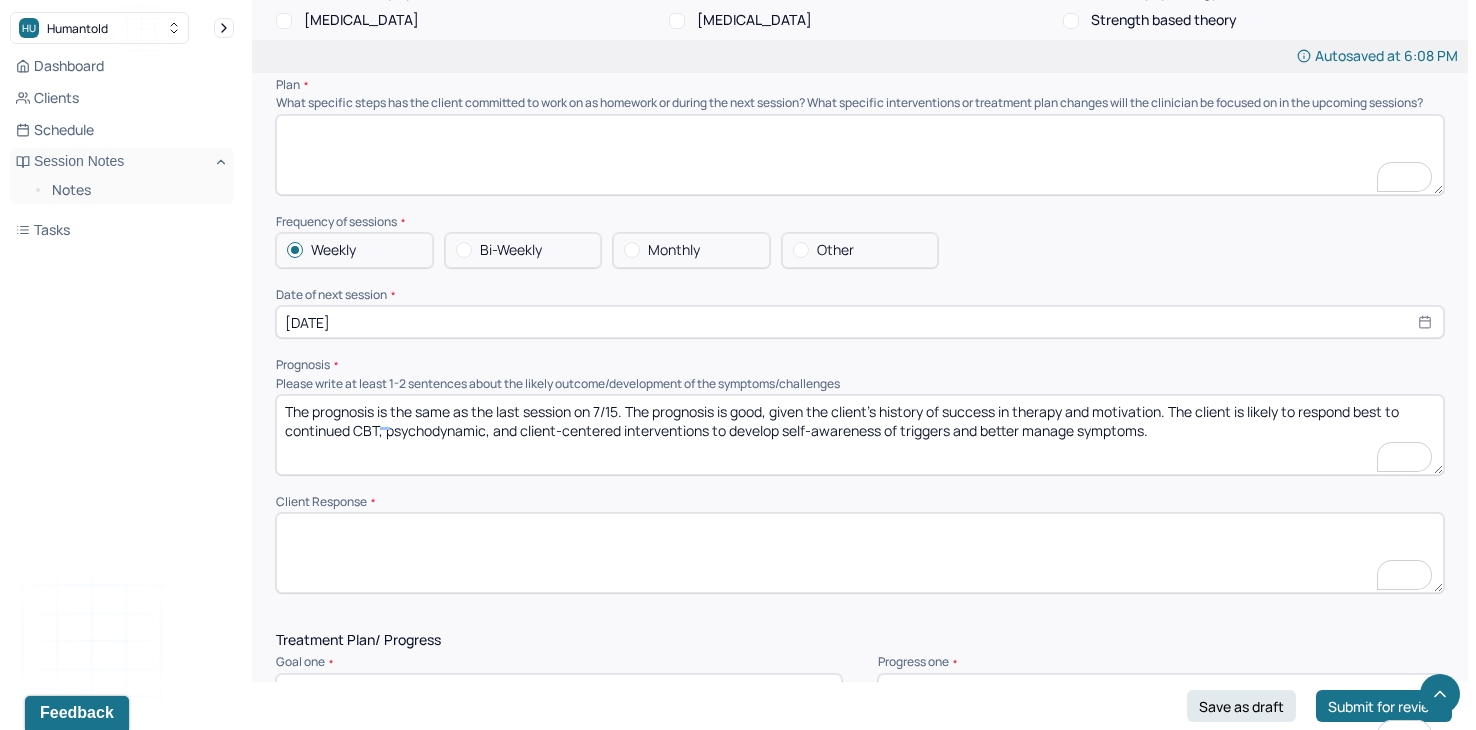scroll, scrollTop: 2396, scrollLeft: 0, axis: vertical 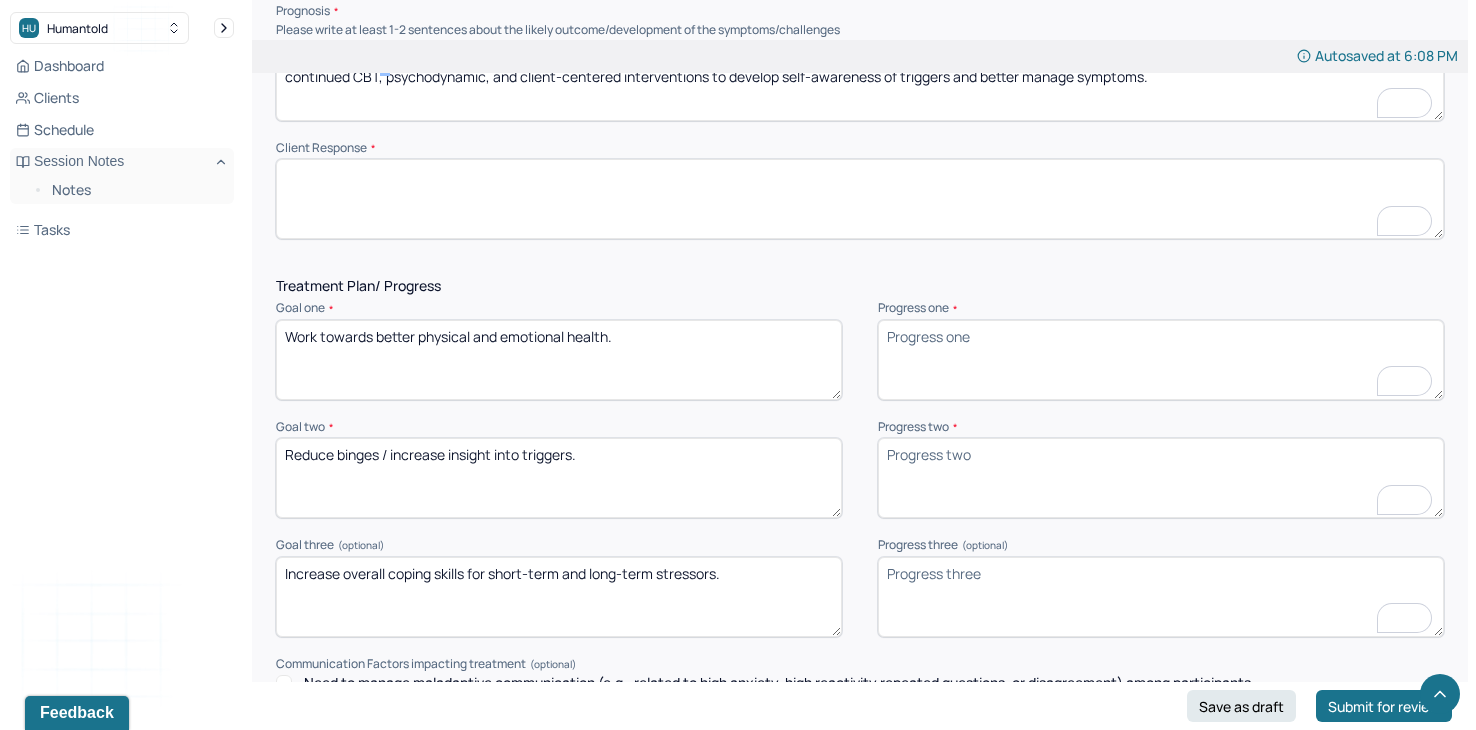 click at bounding box center [860, 199] 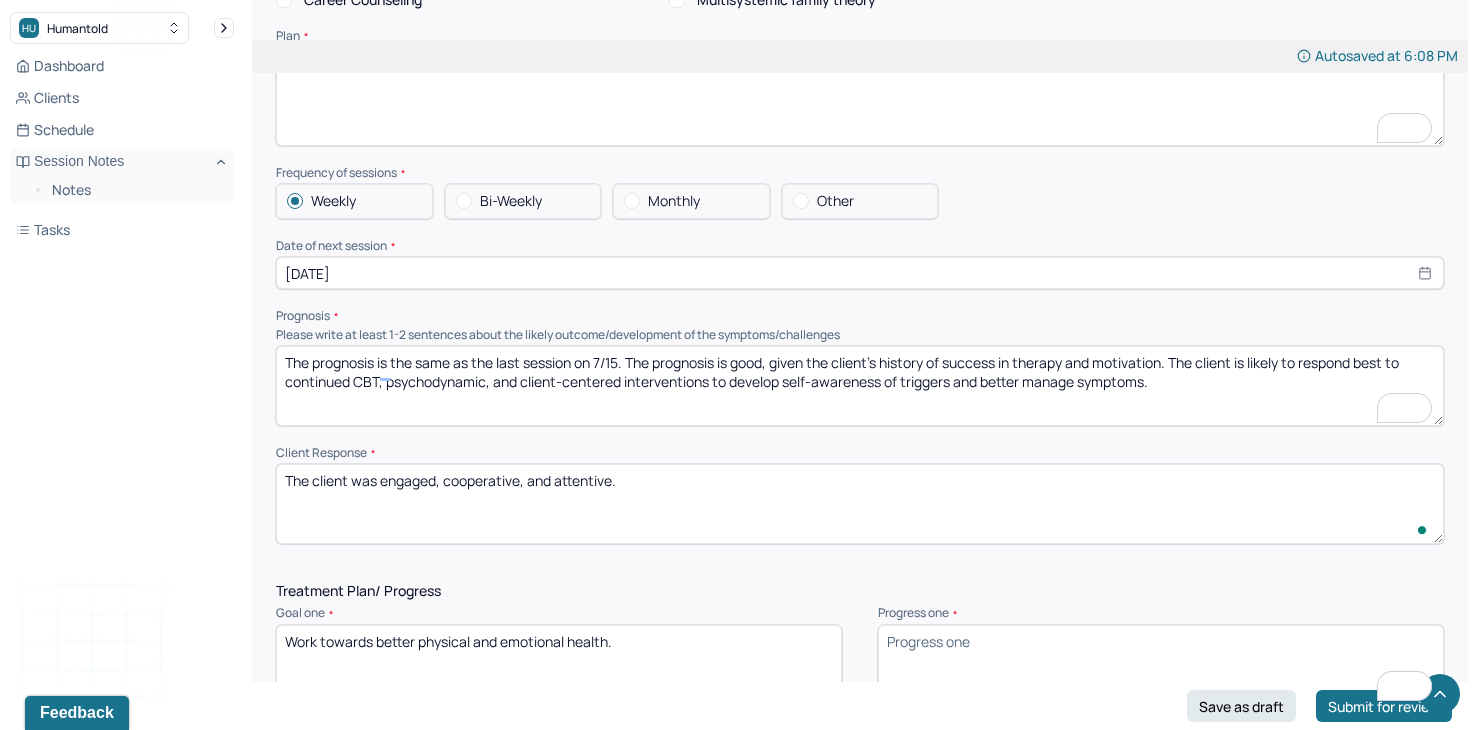 scroll, scrollTop: 1930, scrollLeft: 0, axis: vertical 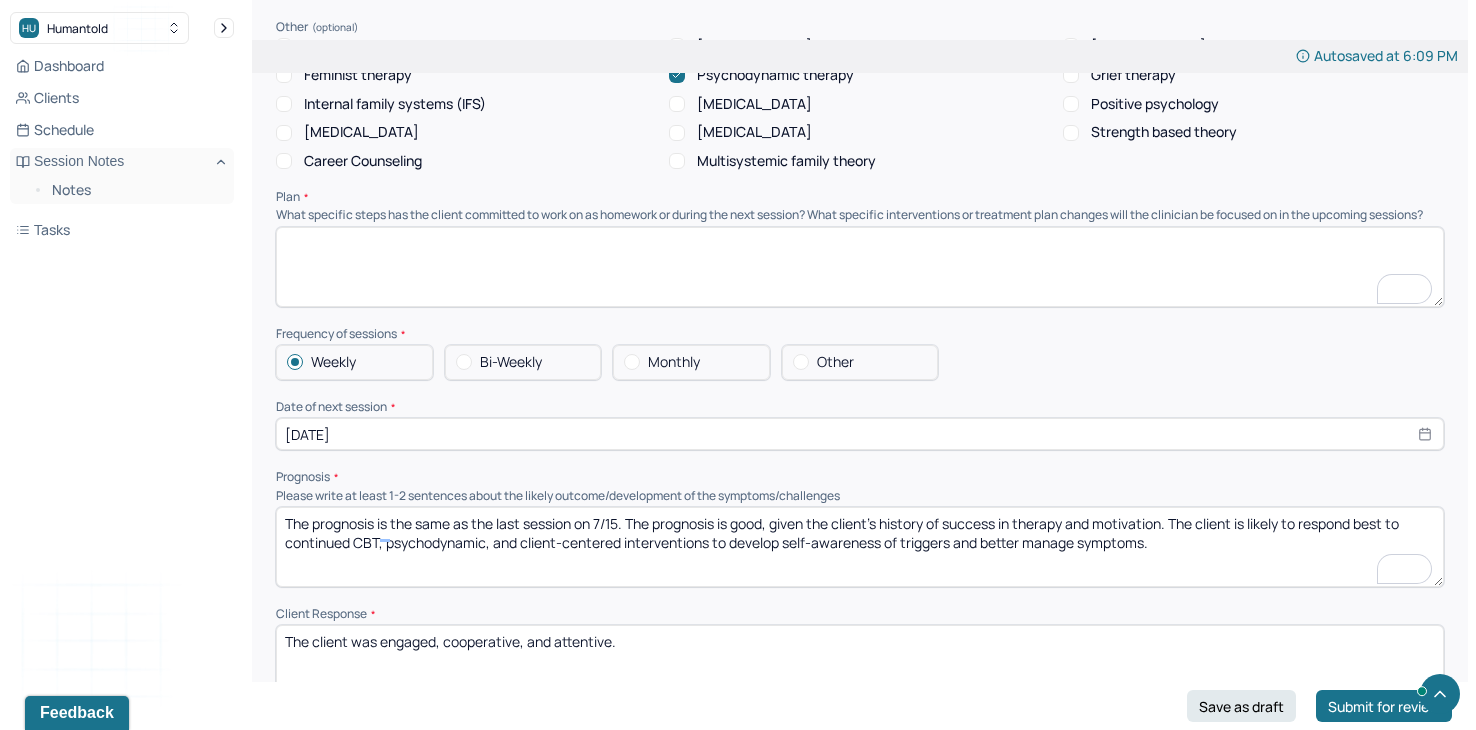 type on "The client was engaged, cooperative, and attentive." 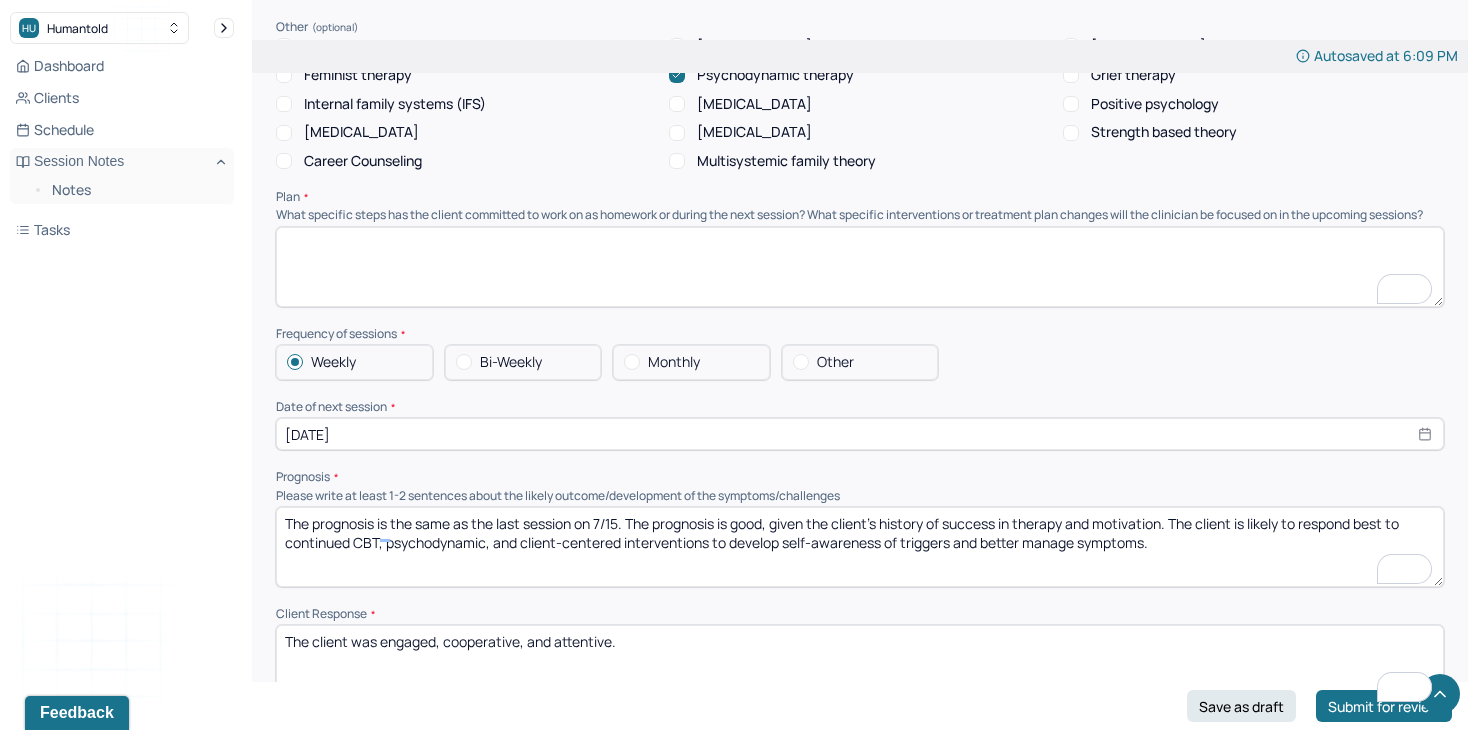 click at bounding box center [860, 267] 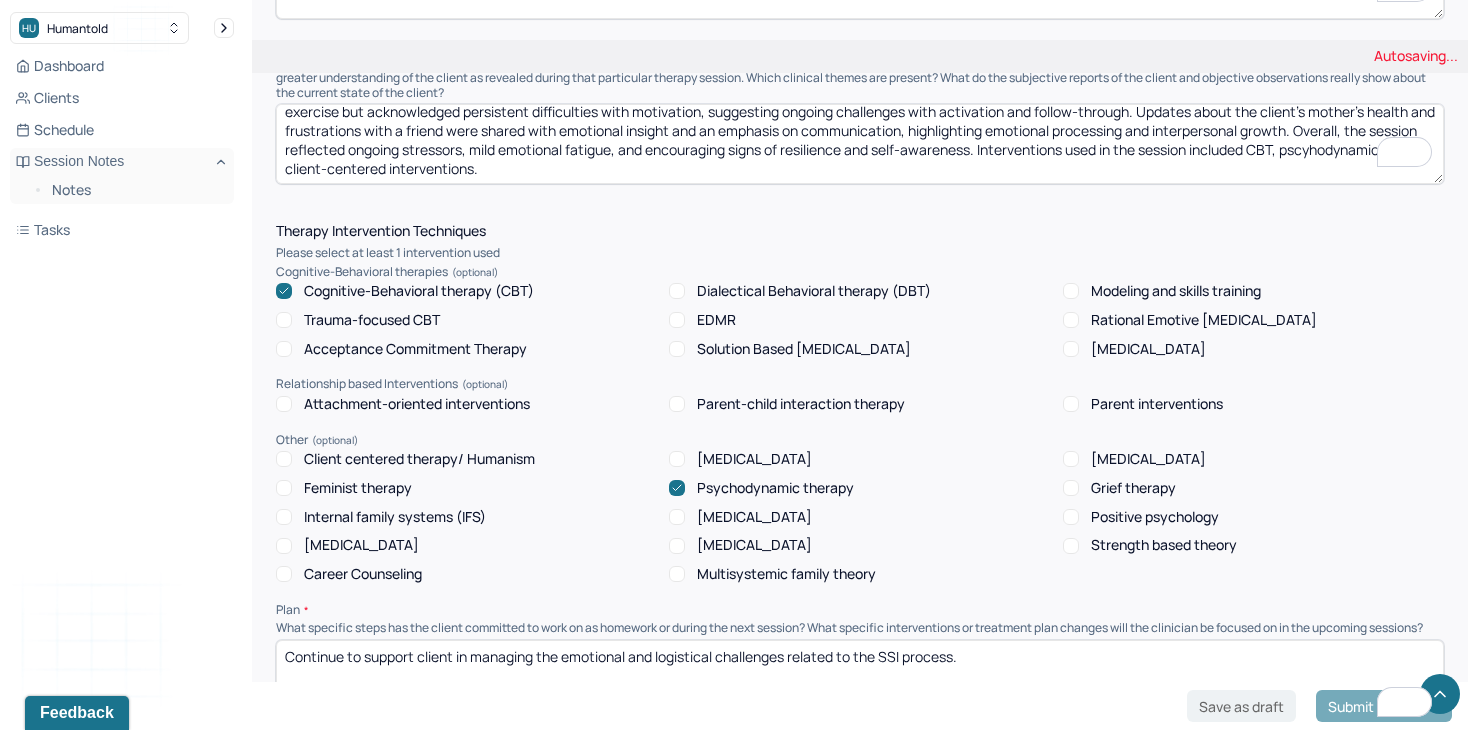scroll, scrollTop: 1330, scrollLeft: 0, axis: vertical 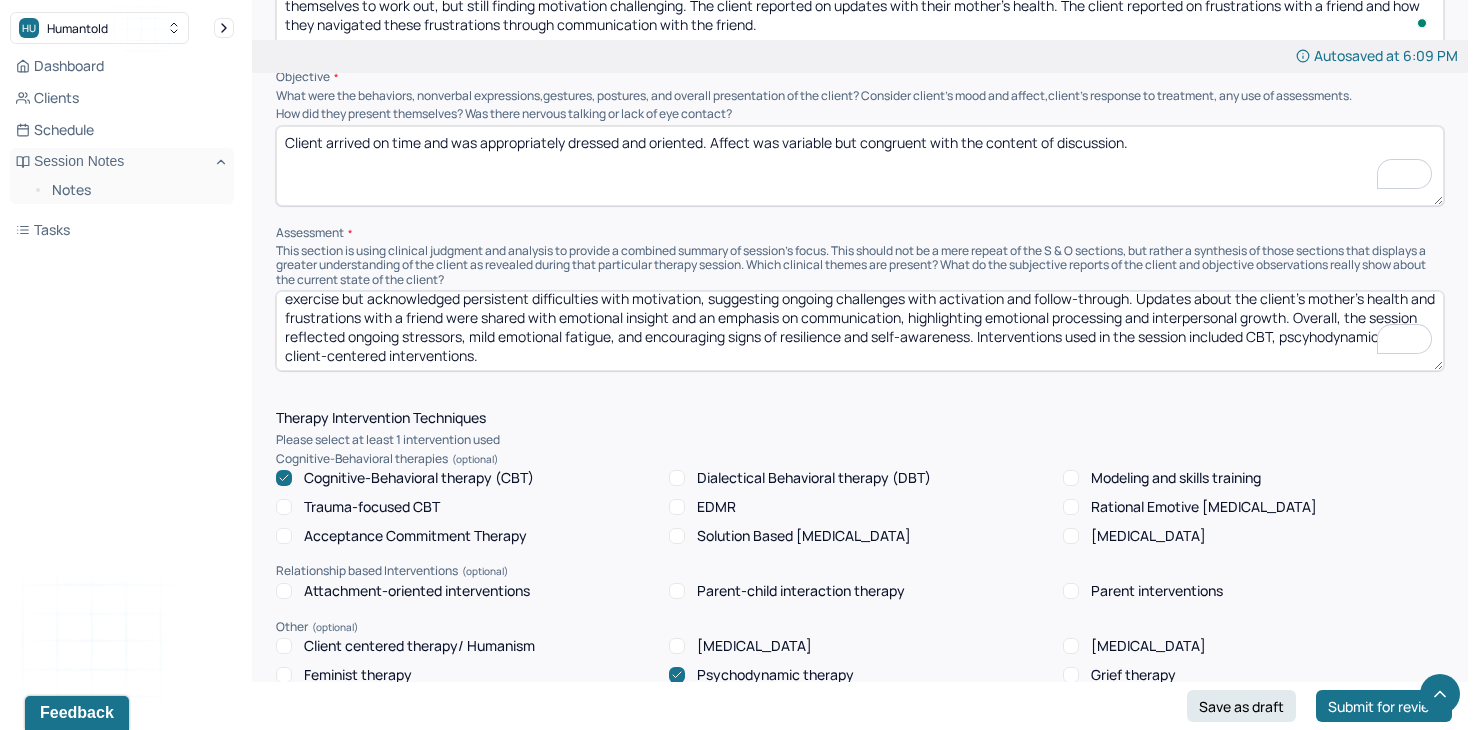 type on "Continue to support client in managing the emotional and logistical challenges related to the SSI process." 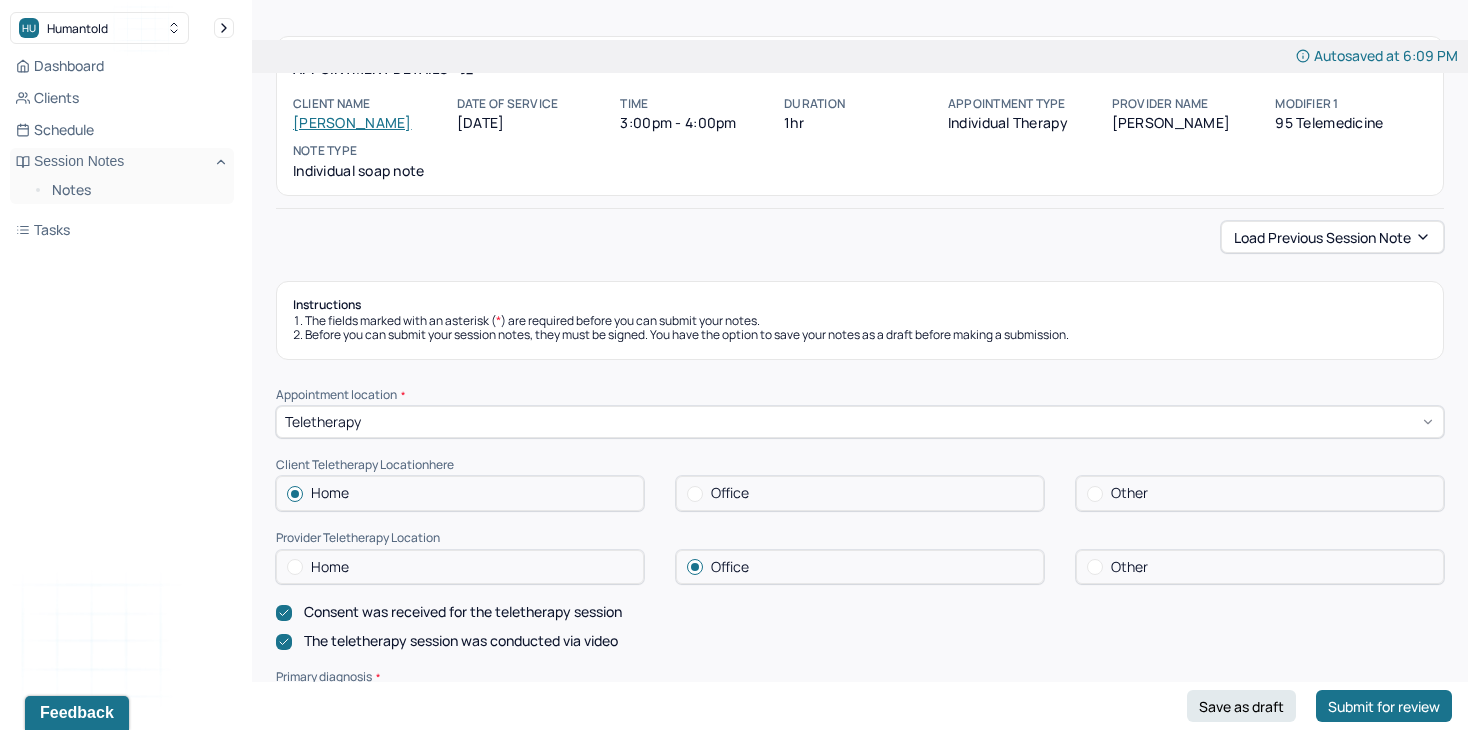 scroll, scrollTop: 0, scrollLeft: 0, axis: both 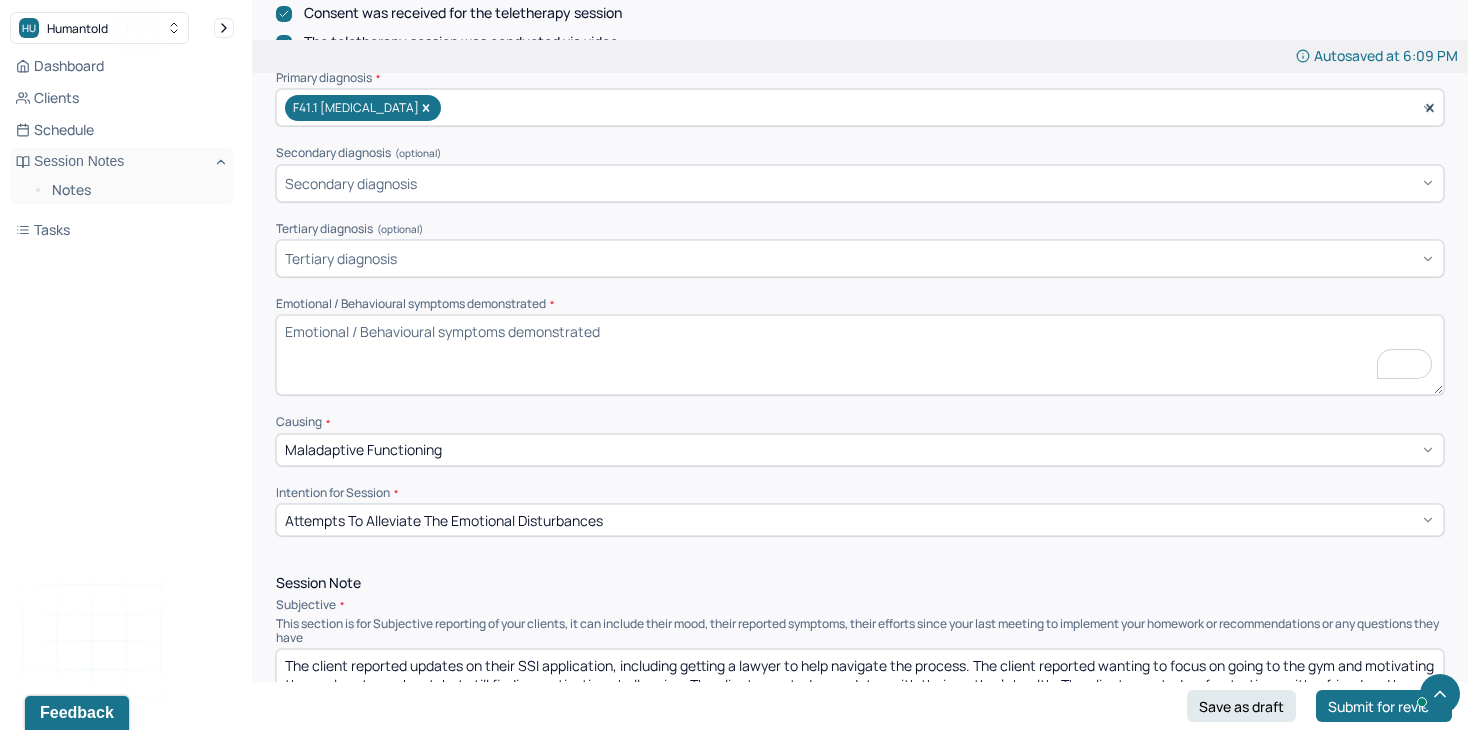 click on "Emotional / Behavioural symptoms demonstrated *" at bounding box center (860, 355) 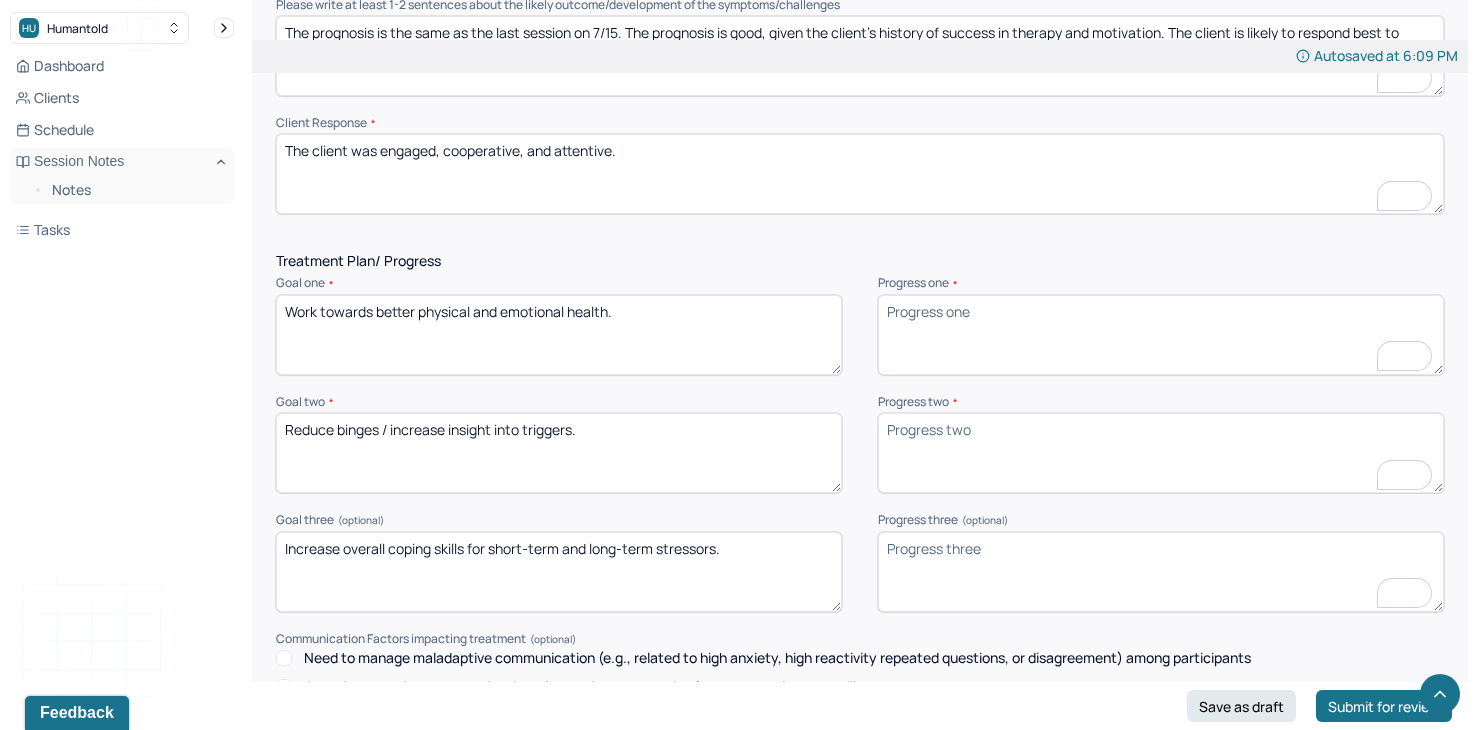 scroll, scrollTop: 2437, scrollLeft: 0, axis: vertical 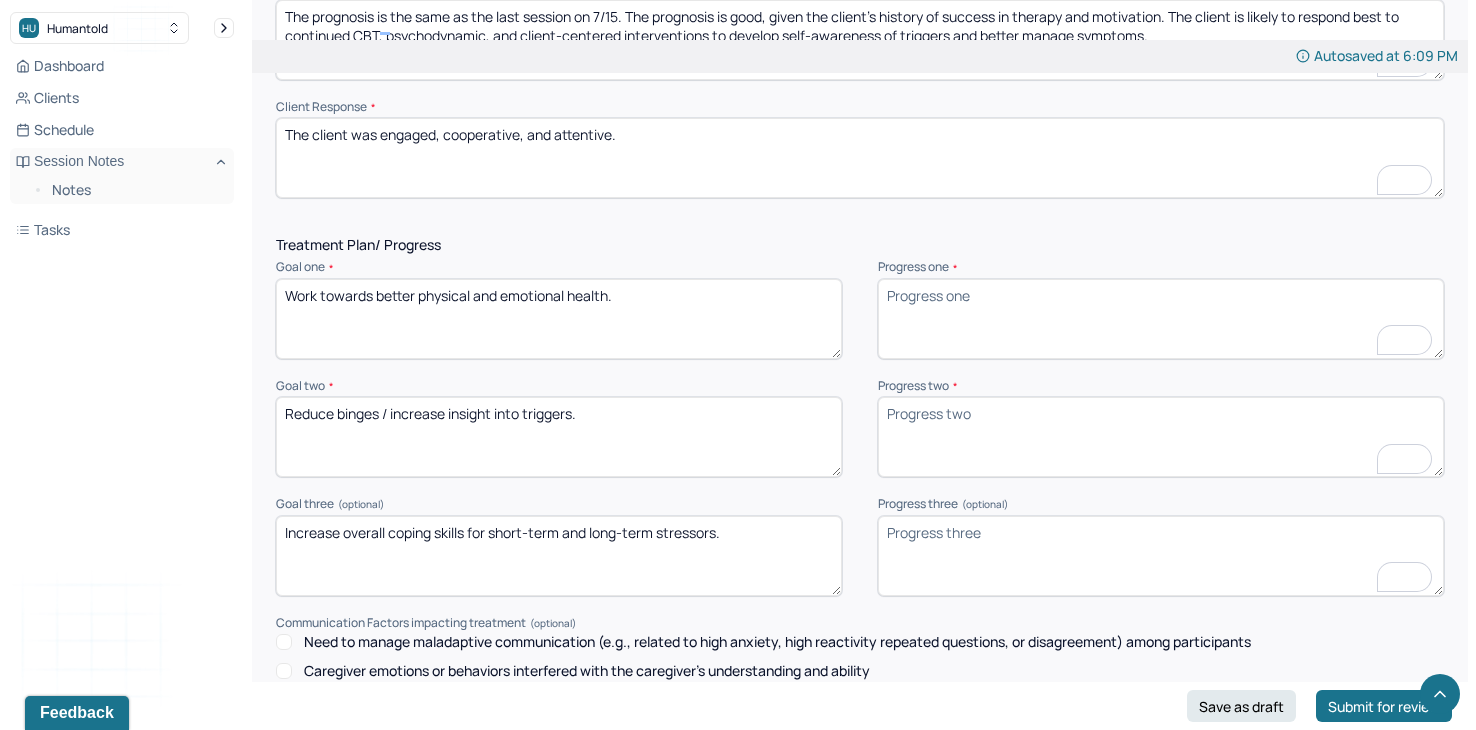 type on "Client presented with mild emotional fatigue and low motivation when discussing physical activity but maintained engagement throughout." 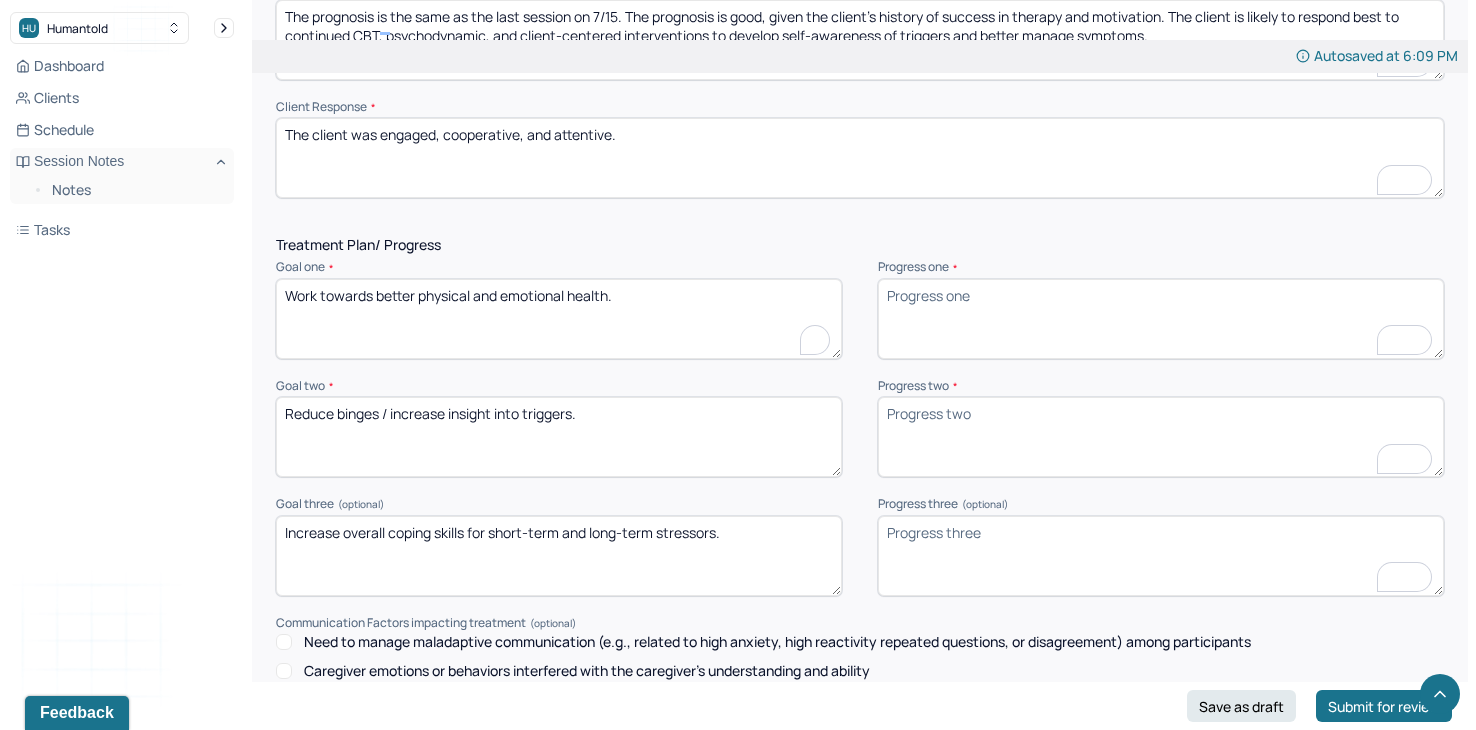 click on "Work towards better physical and emotional health." at bounding box center [559, 319] 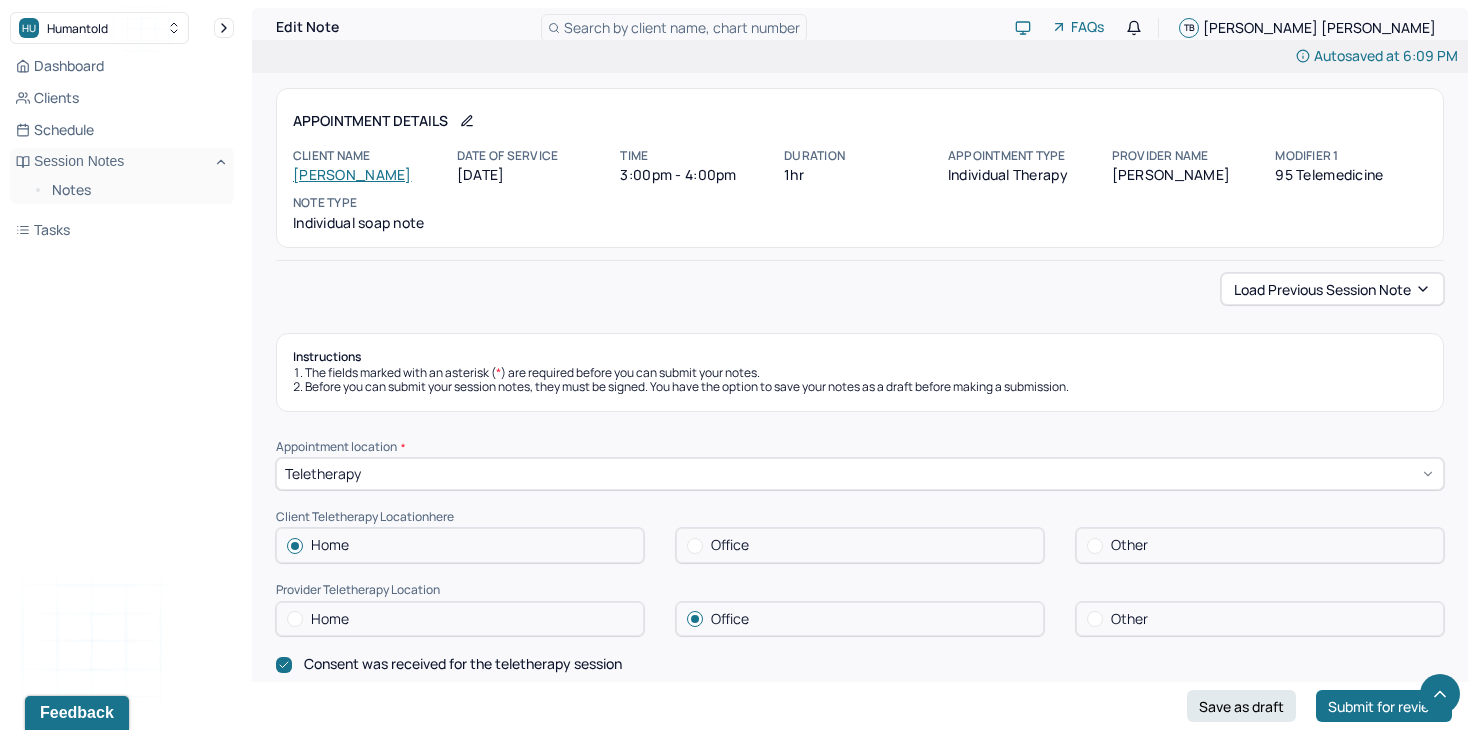 scroll, scrollTop: 2437, scrollLeft: 0, axis: vertical 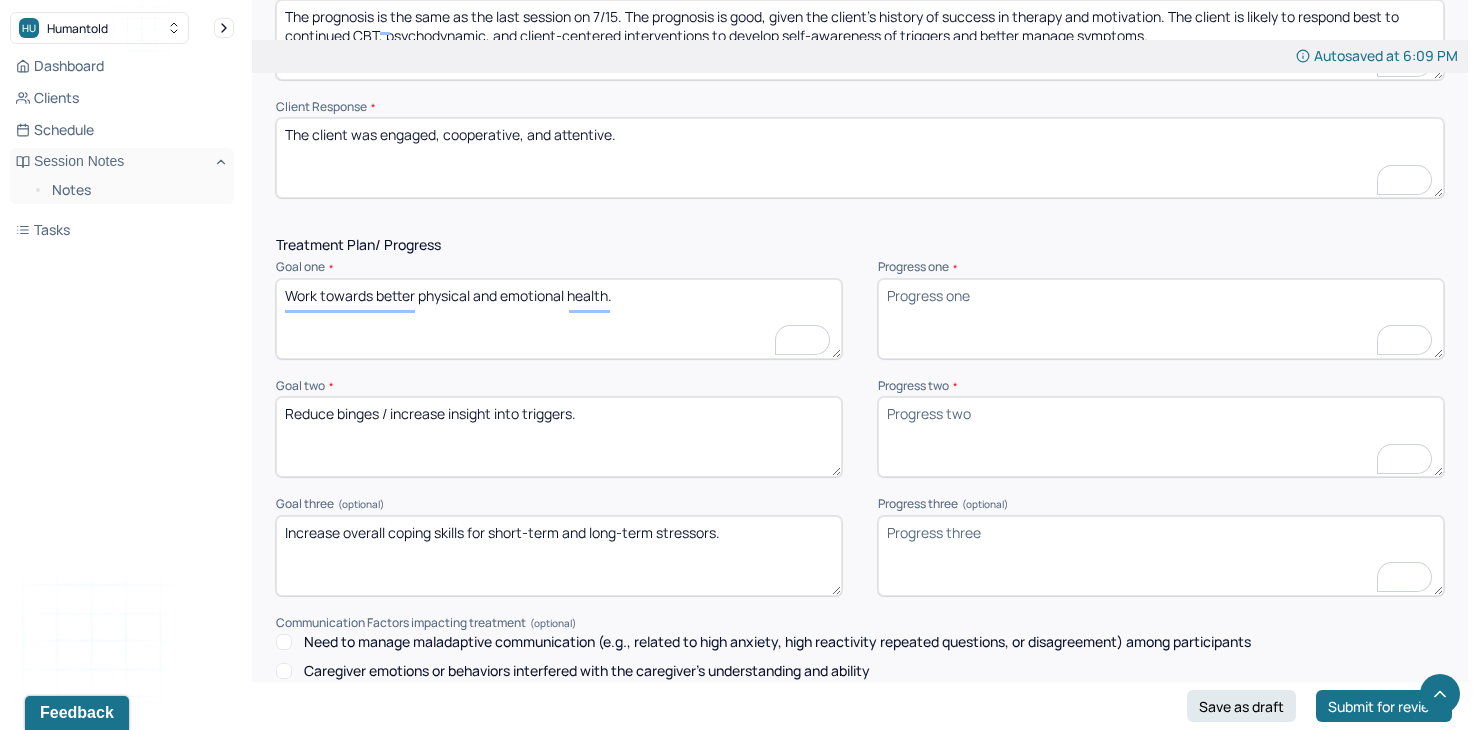 click on "Reduce binges / increase insight into triggers." at bounding box center [559, 437] 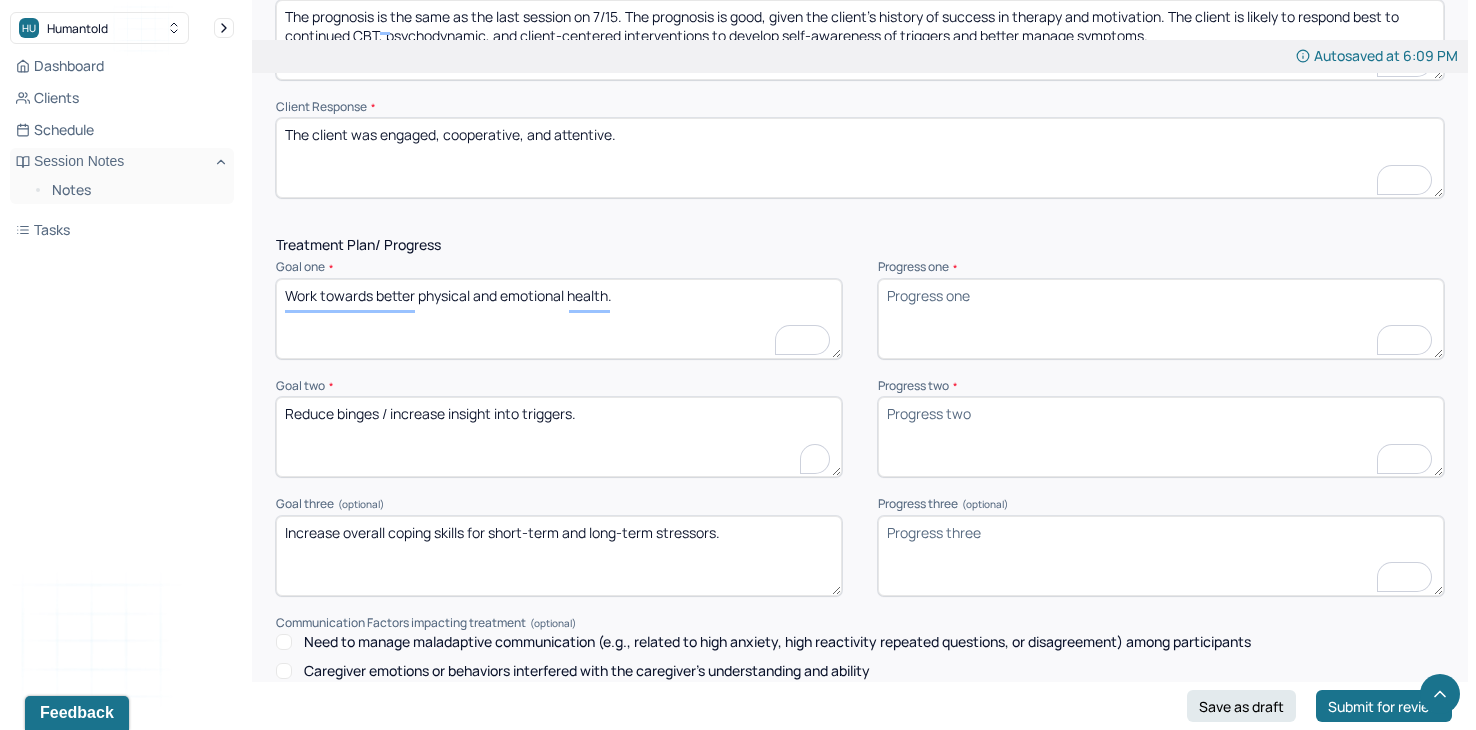click on "Reduce binges / increase insight into triggers." at bounding box center (559, 437) 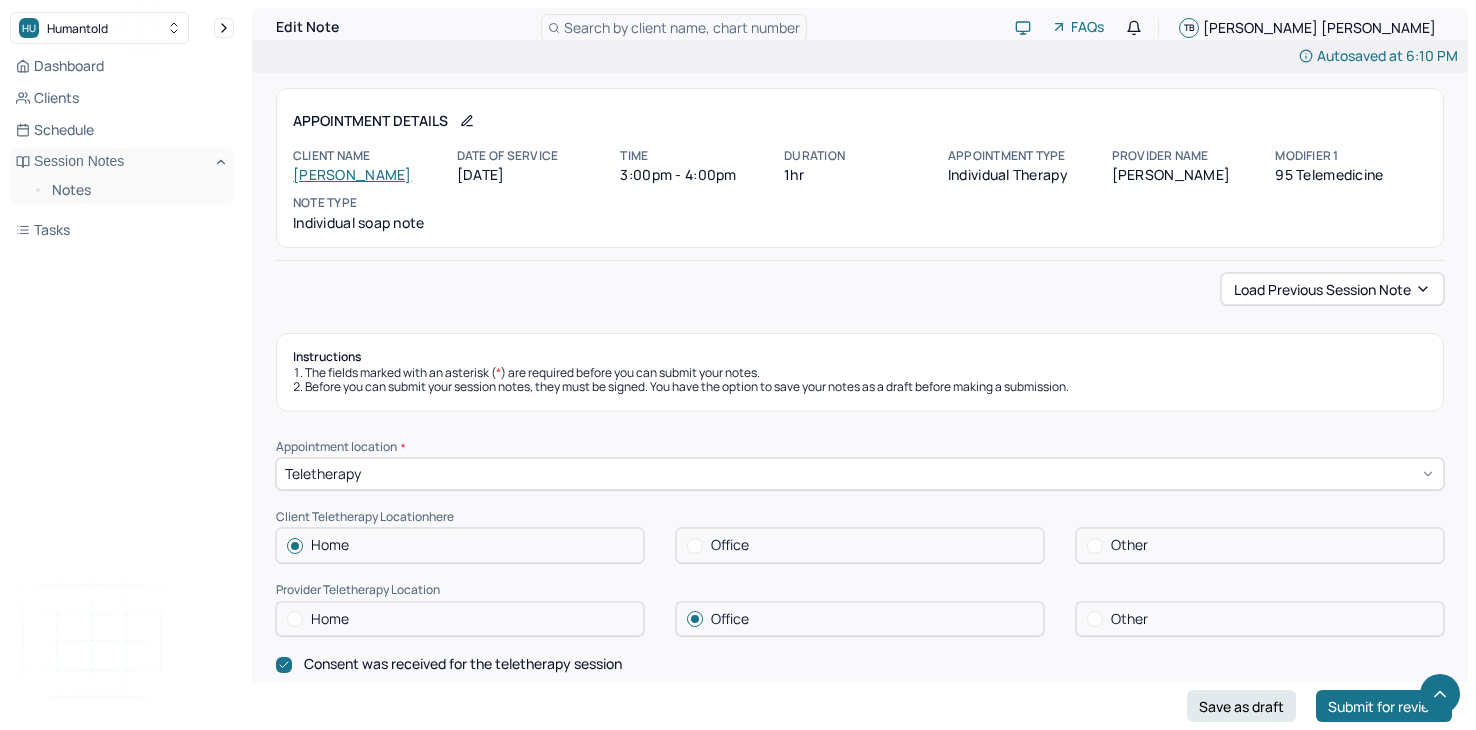 scroll, scrollTop: 2437, scrollLeft: 0, axis: vertical 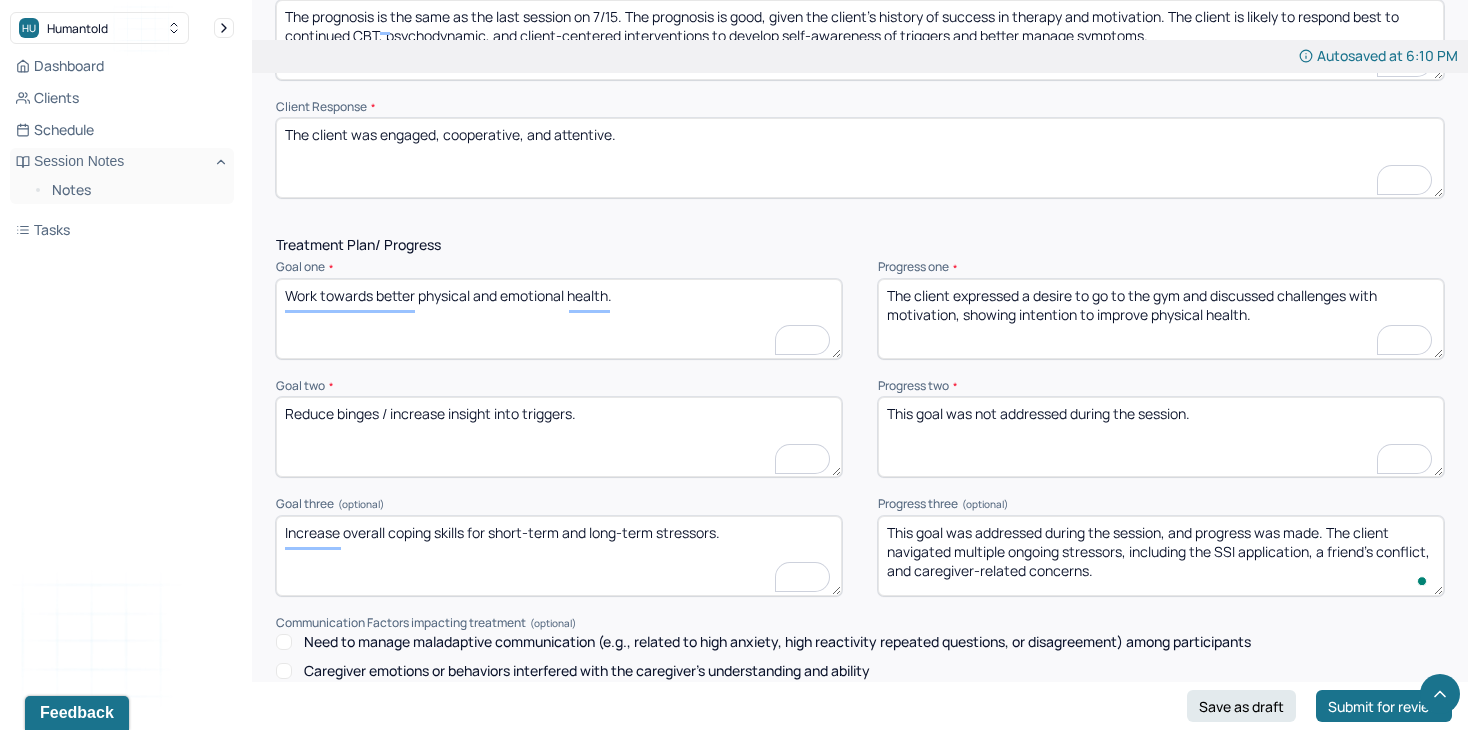 click on "Goal three (optional) Increase overall coping skills for short-term and long-term stressors.
Progress three (optional) This goal was addressed during the session, and progress was made. The client navigated multiple ongoing stressors, including the SSI application, a friend's conflict, and caregiver-related concerns." at bounding box center (860, 546) 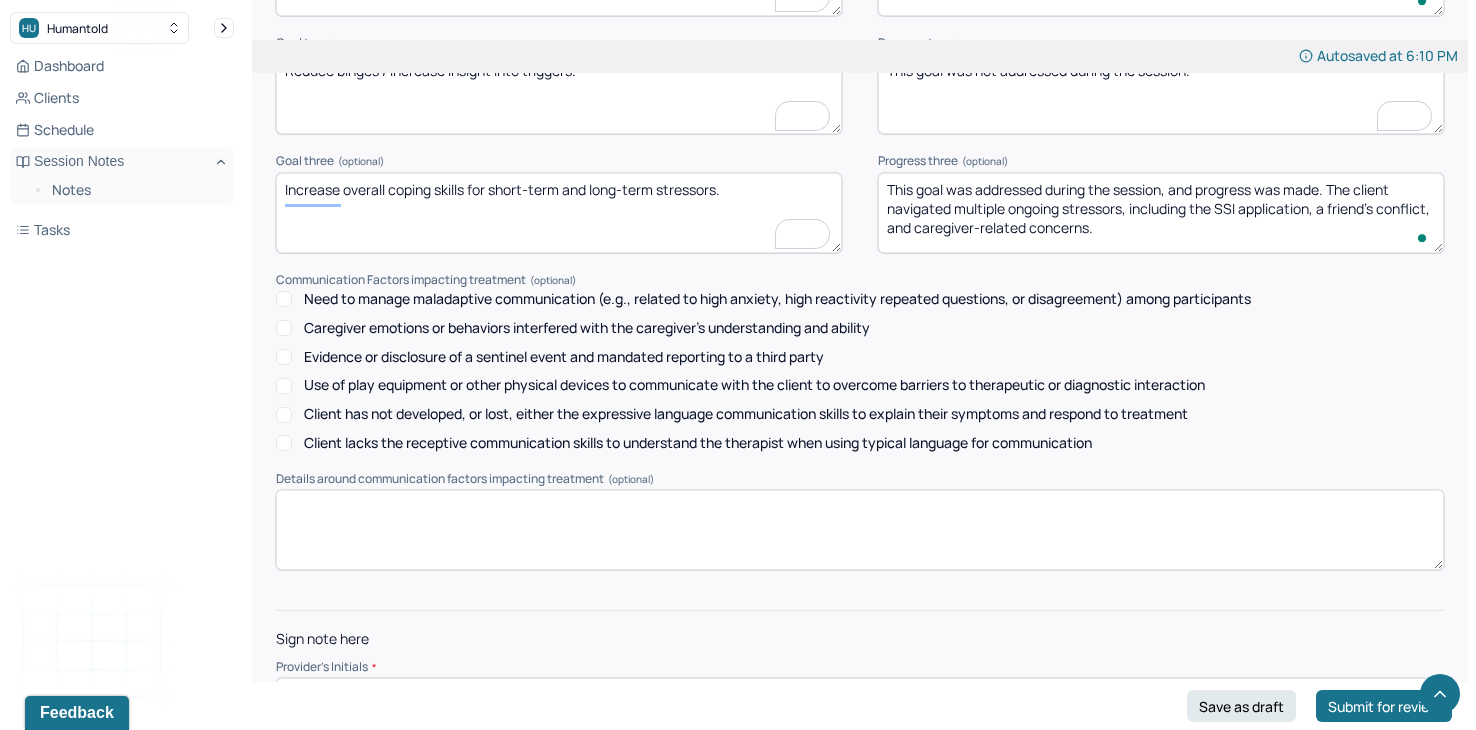 scroll, scrollTop: 2843, scrollLeft: 0, axis: vertical 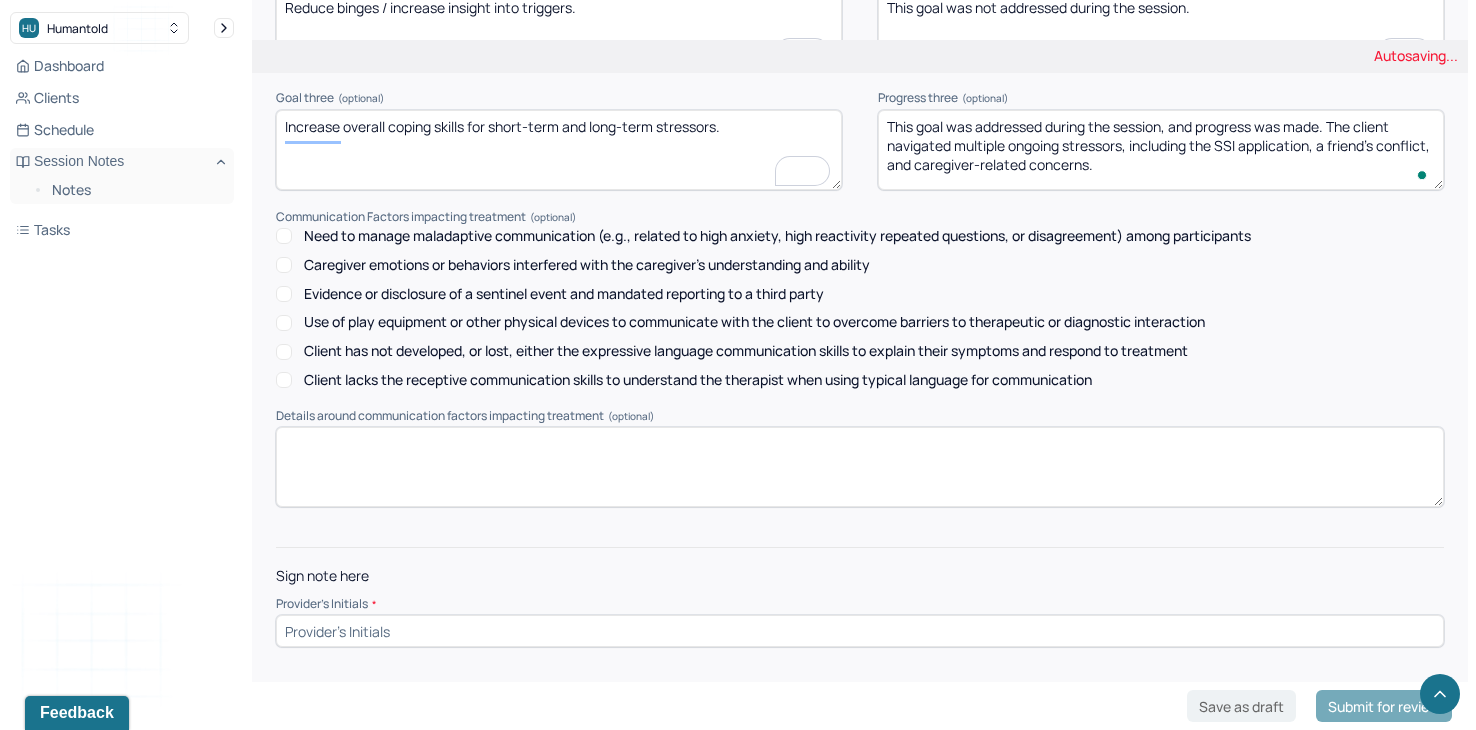 type on "This goal was addressed during the session, and progress was made. The client expressed a desire to go to the gym and discussed challenges with motivation, showing intention to improve physical health." 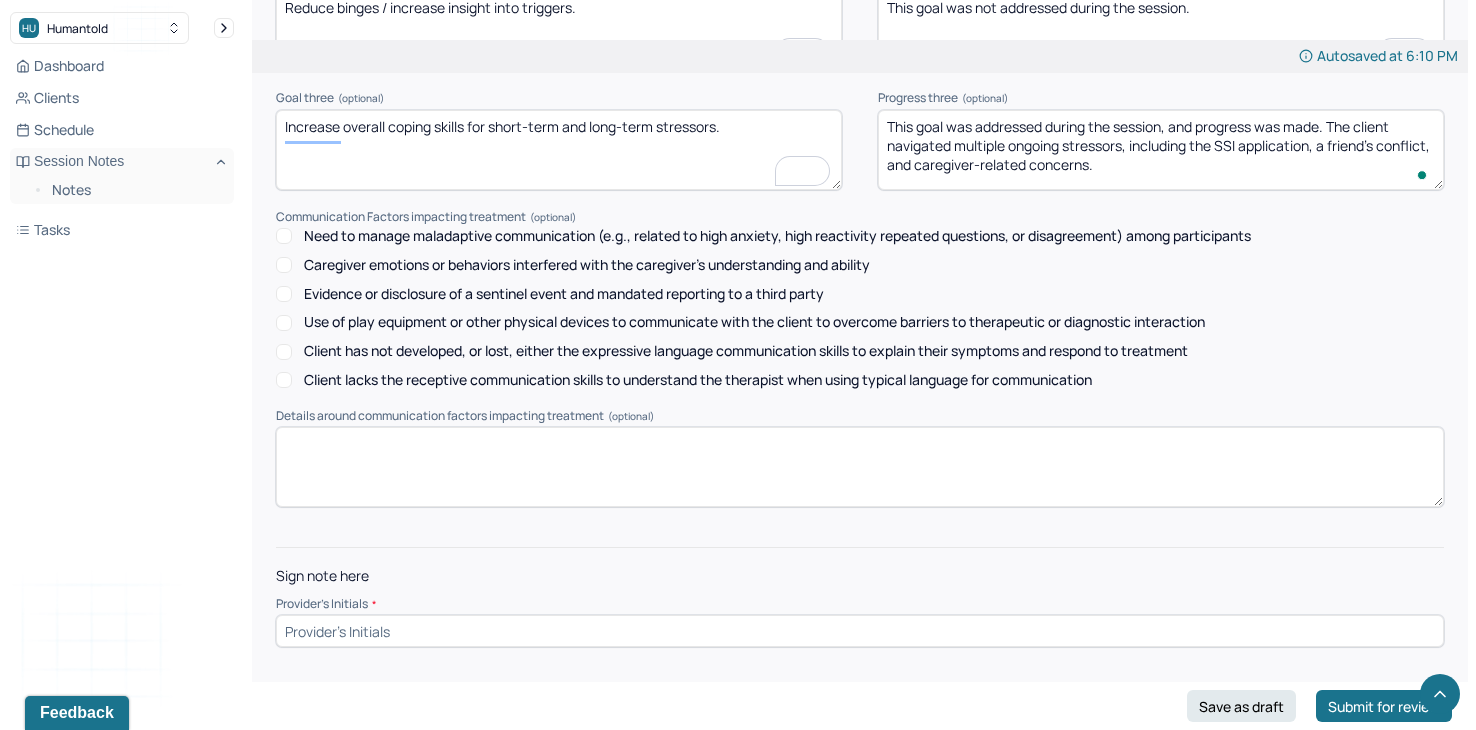 click at bounding box center (860, 631) 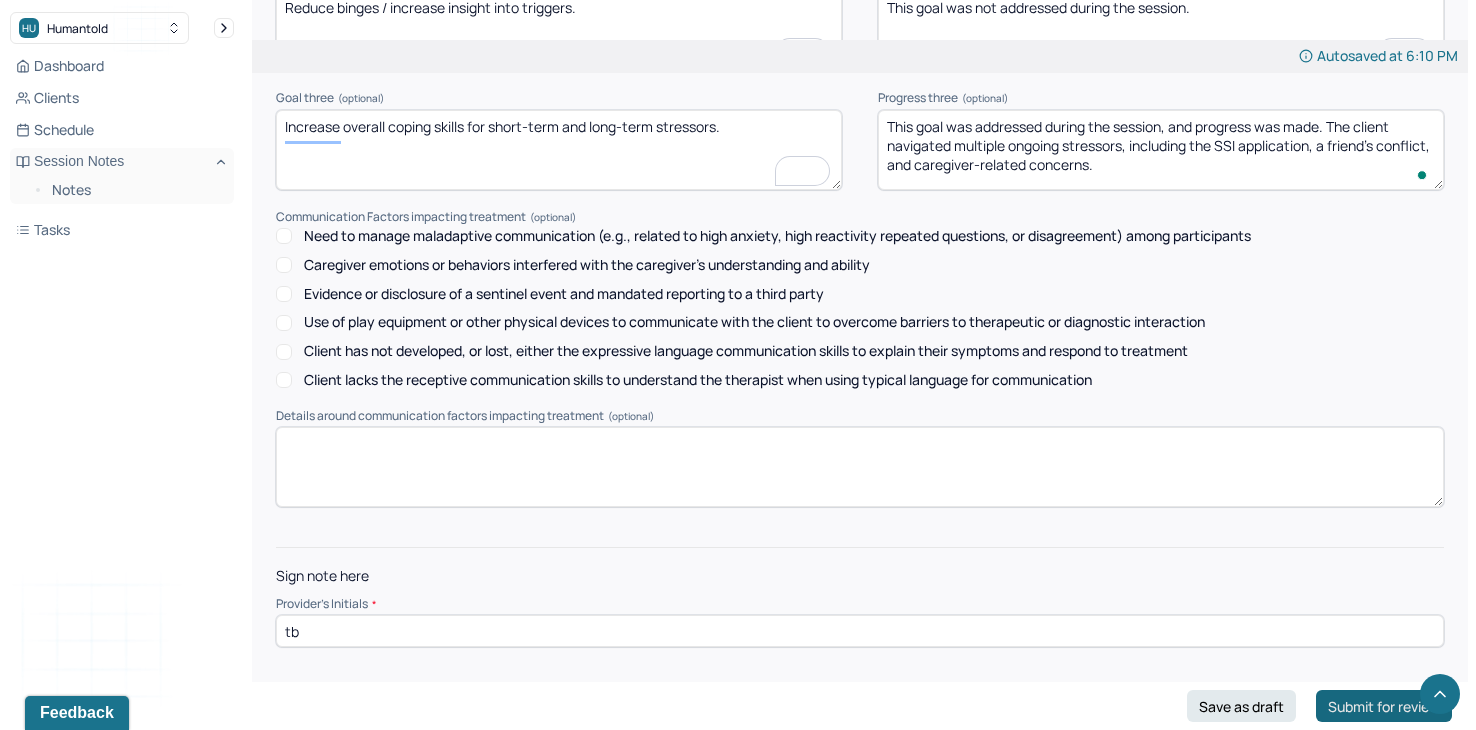 type on "tb" 